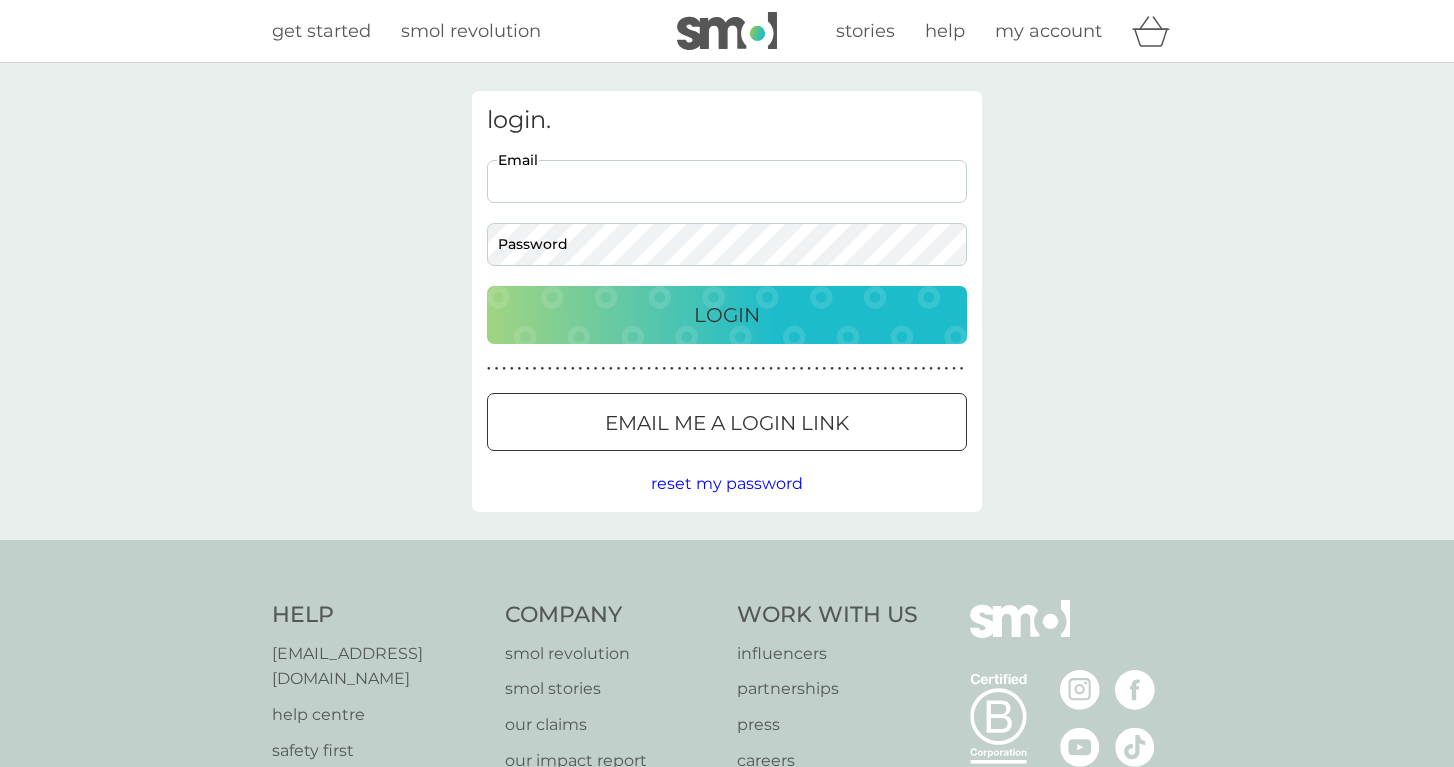scroll, scrollTop: 0, scrollLeft: 0, axis: both 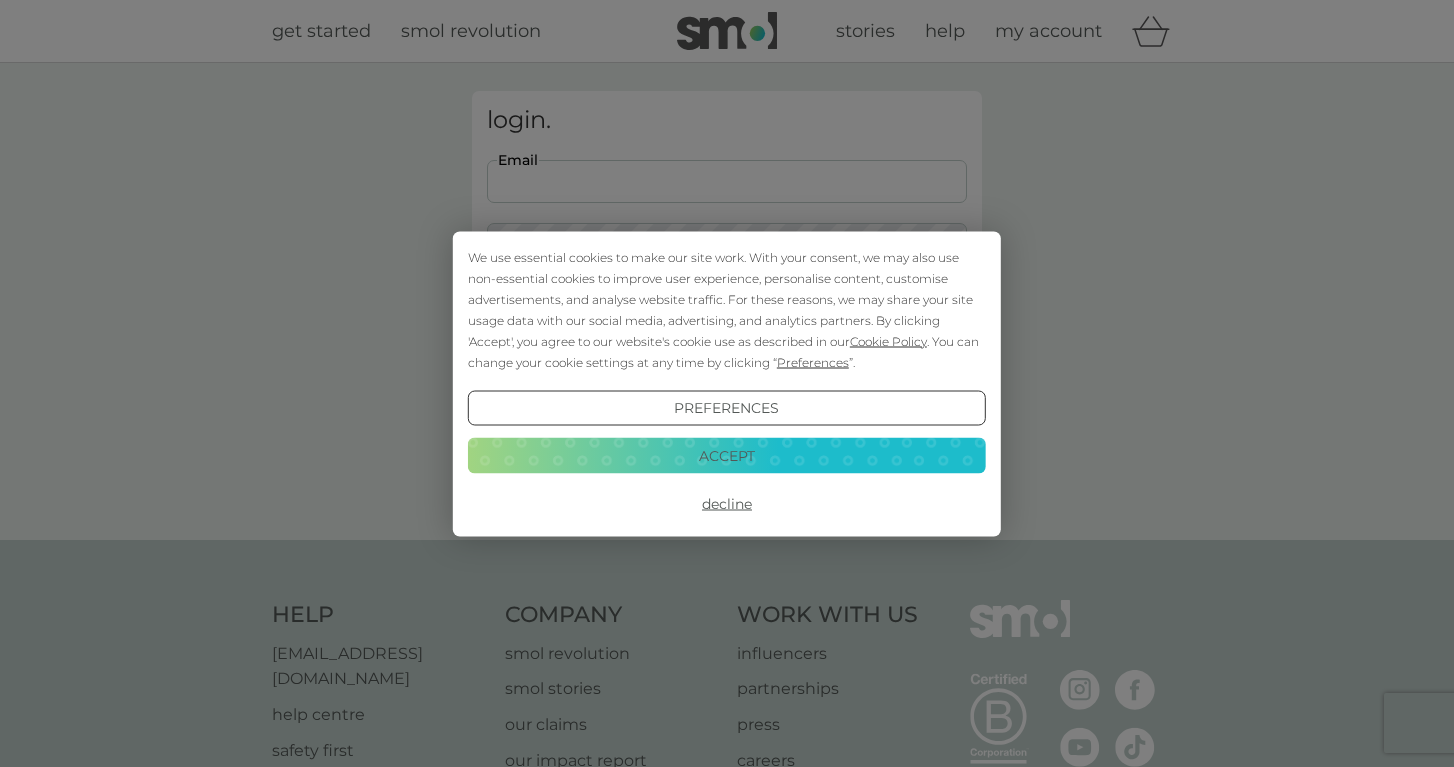 type on "[PERSON_NAME][EMAIL_ADDRESS][DOMAIN_NAME]" 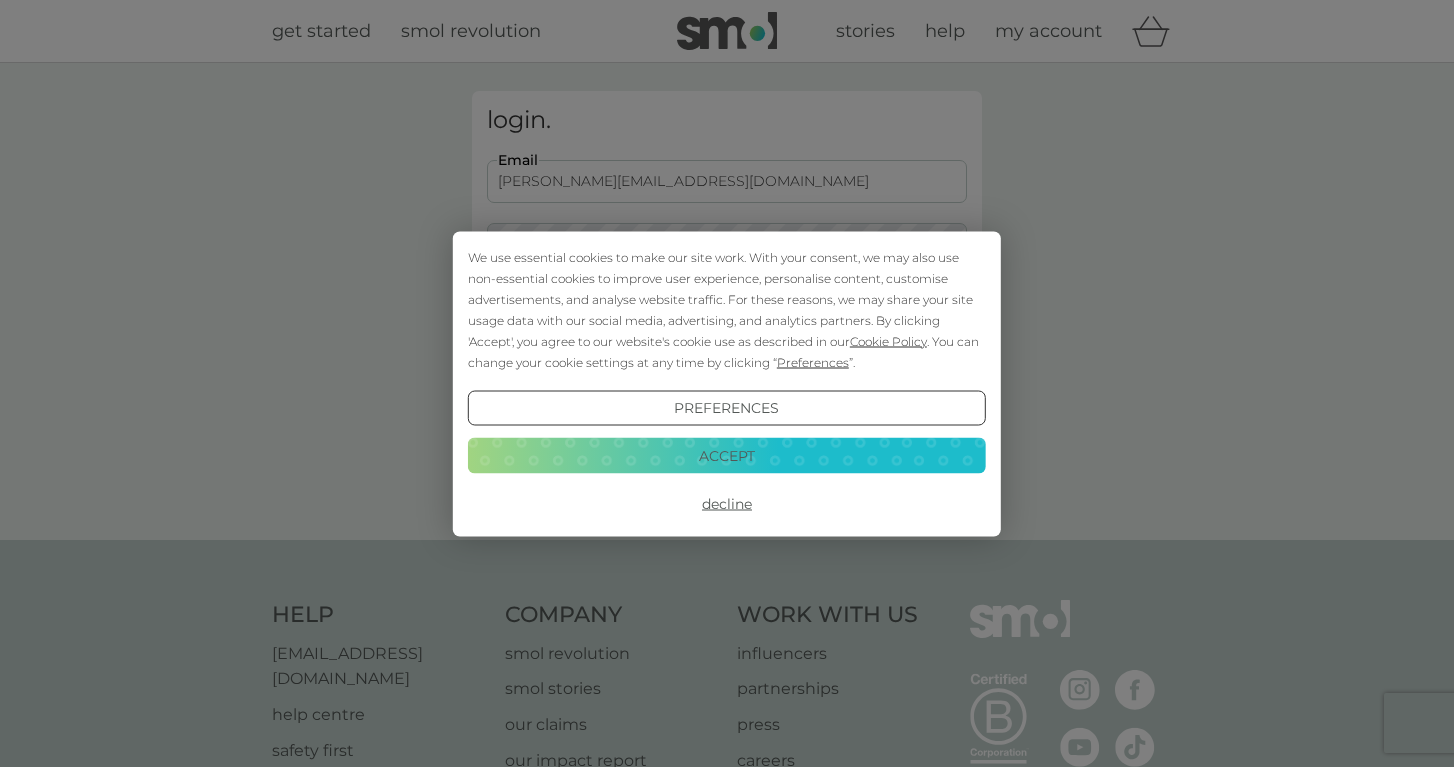 click on "Login" at bounding box center [727, 315] 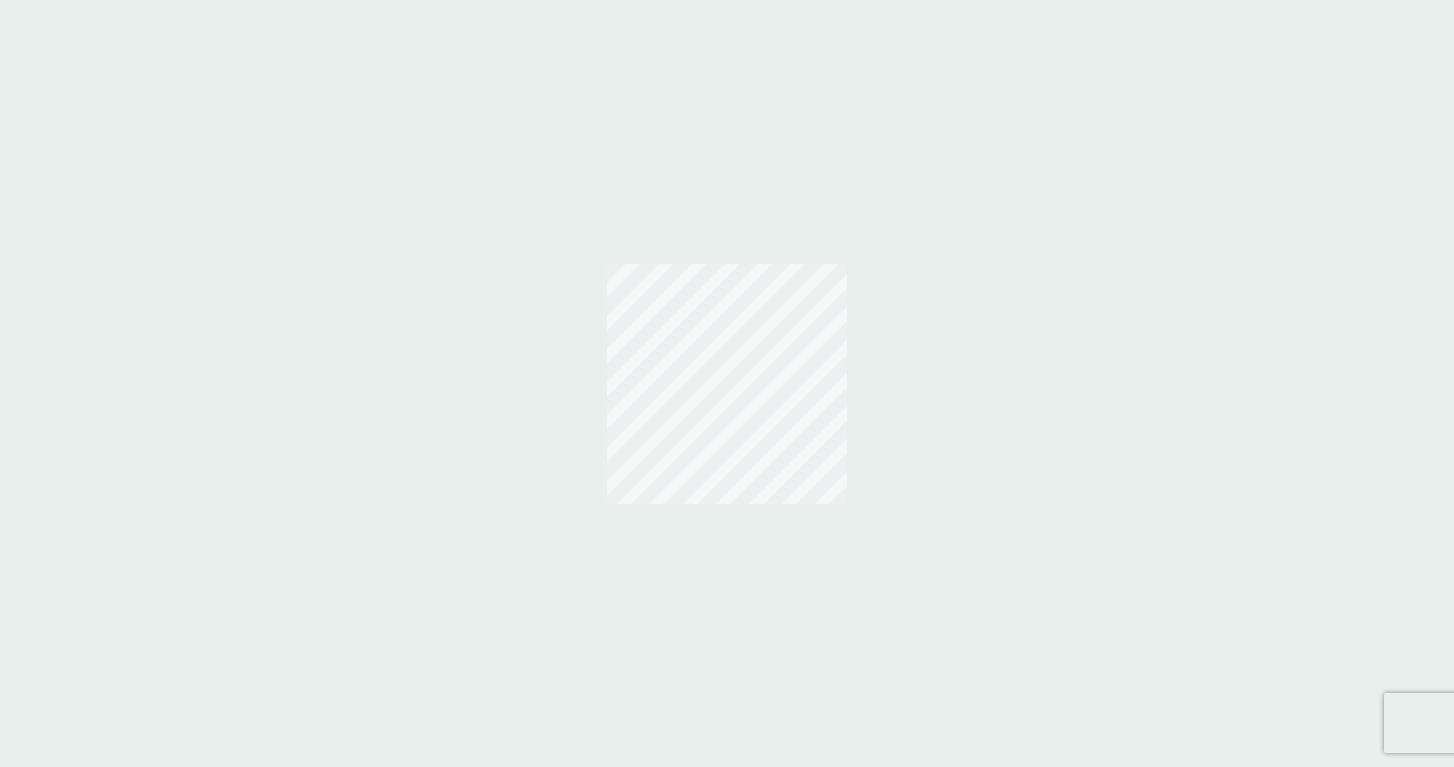 scroll, scrollTop: 0, scrollLeft: 0, axis: both 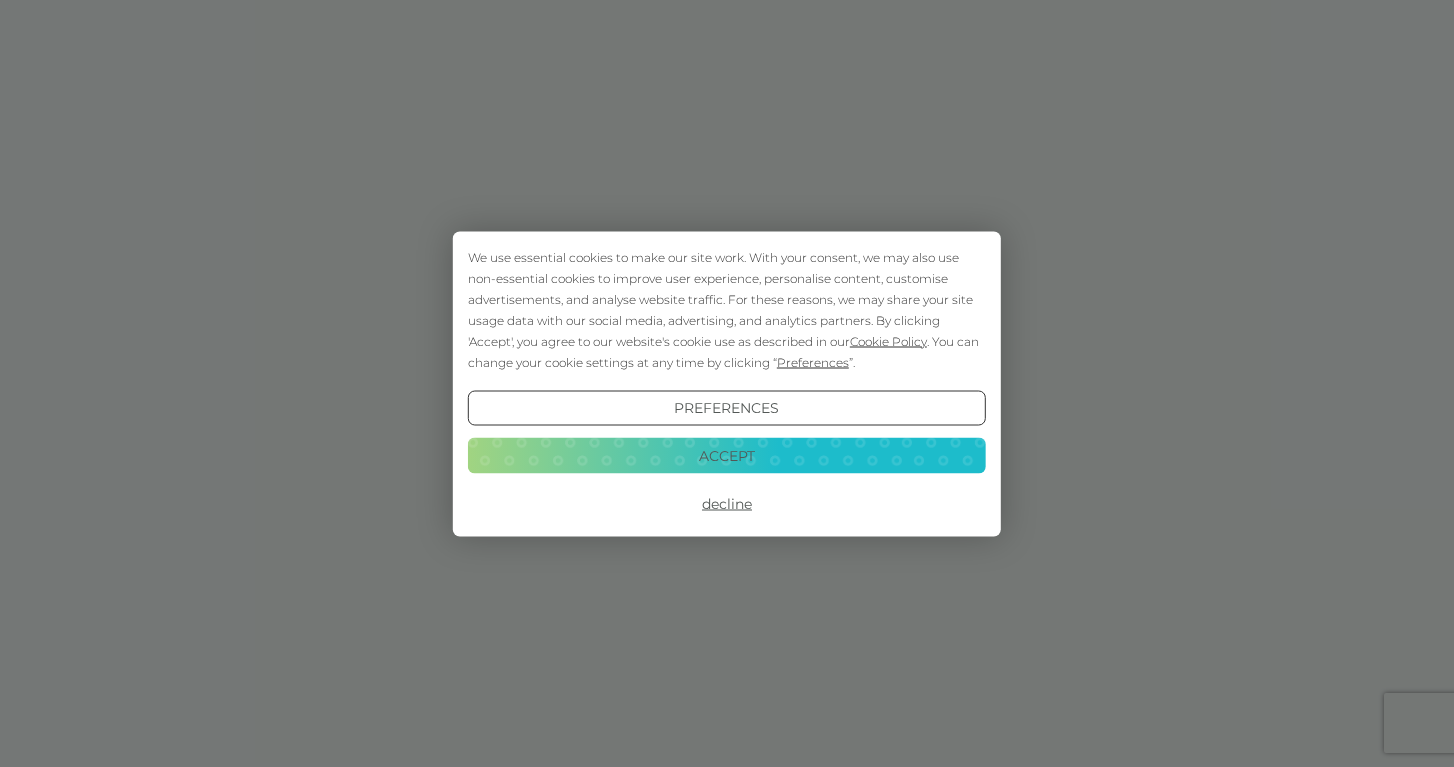click on "Accept" at bounding box center [727, 456] 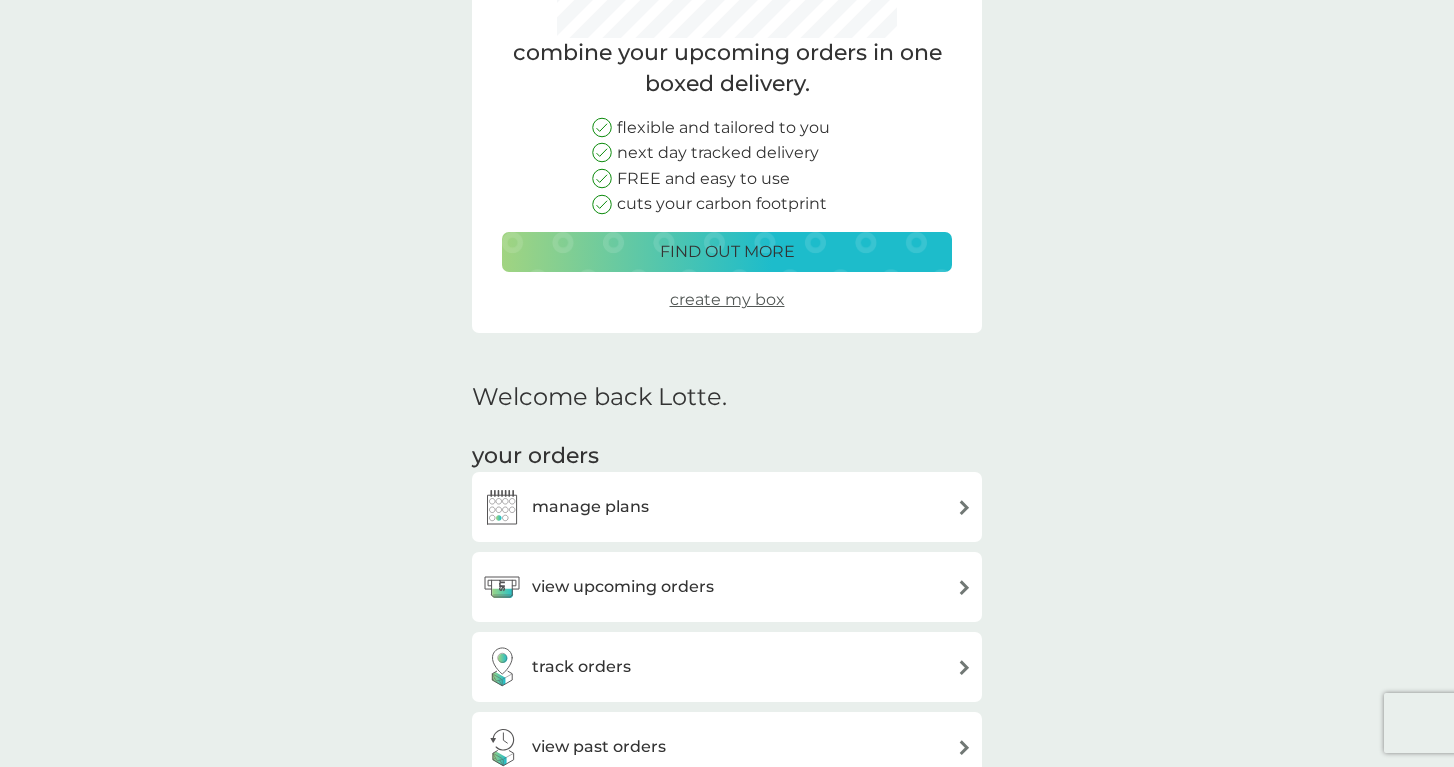 scroll, scrollTop: 226, scrollLeft: 0, axis: vertical 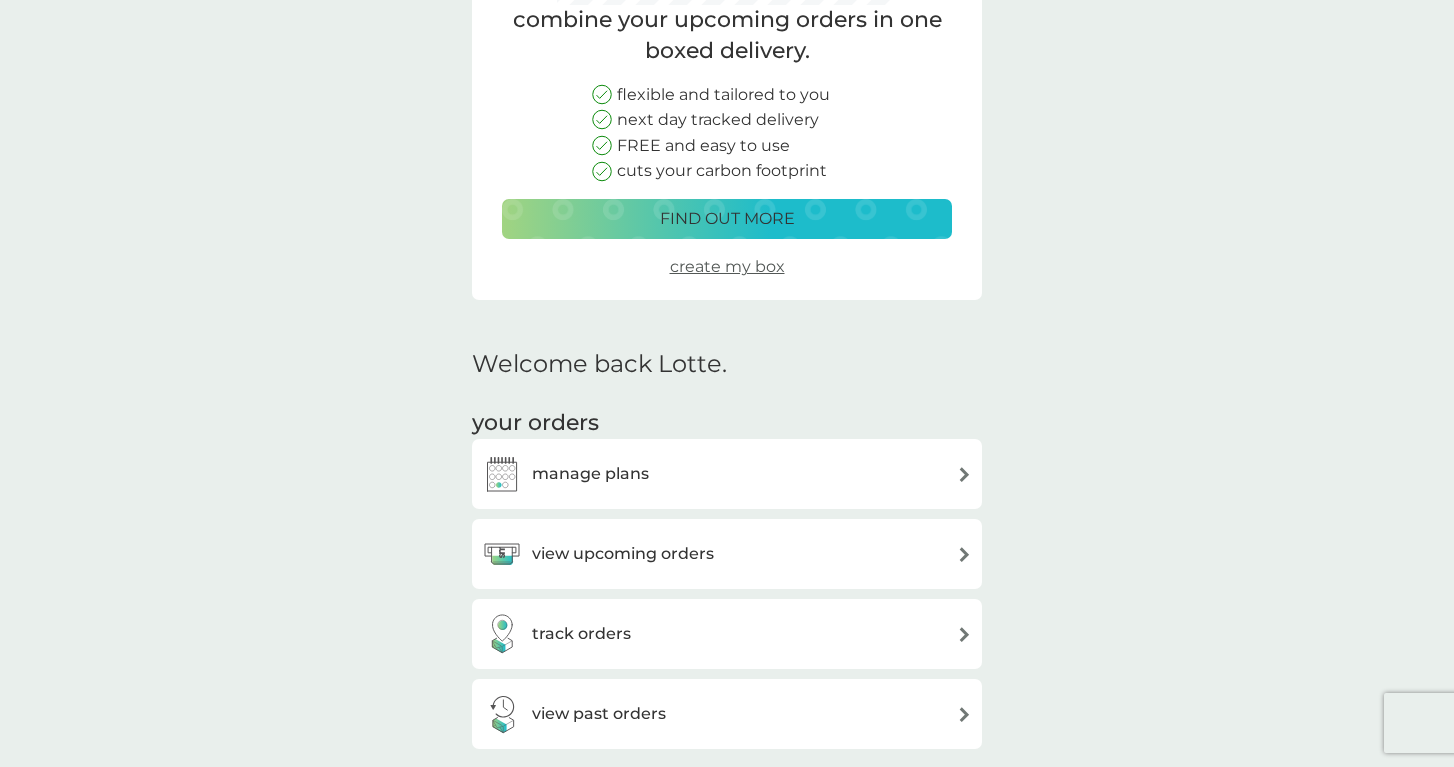 click on "view upcoming orders" at bounding box center [623, 554] 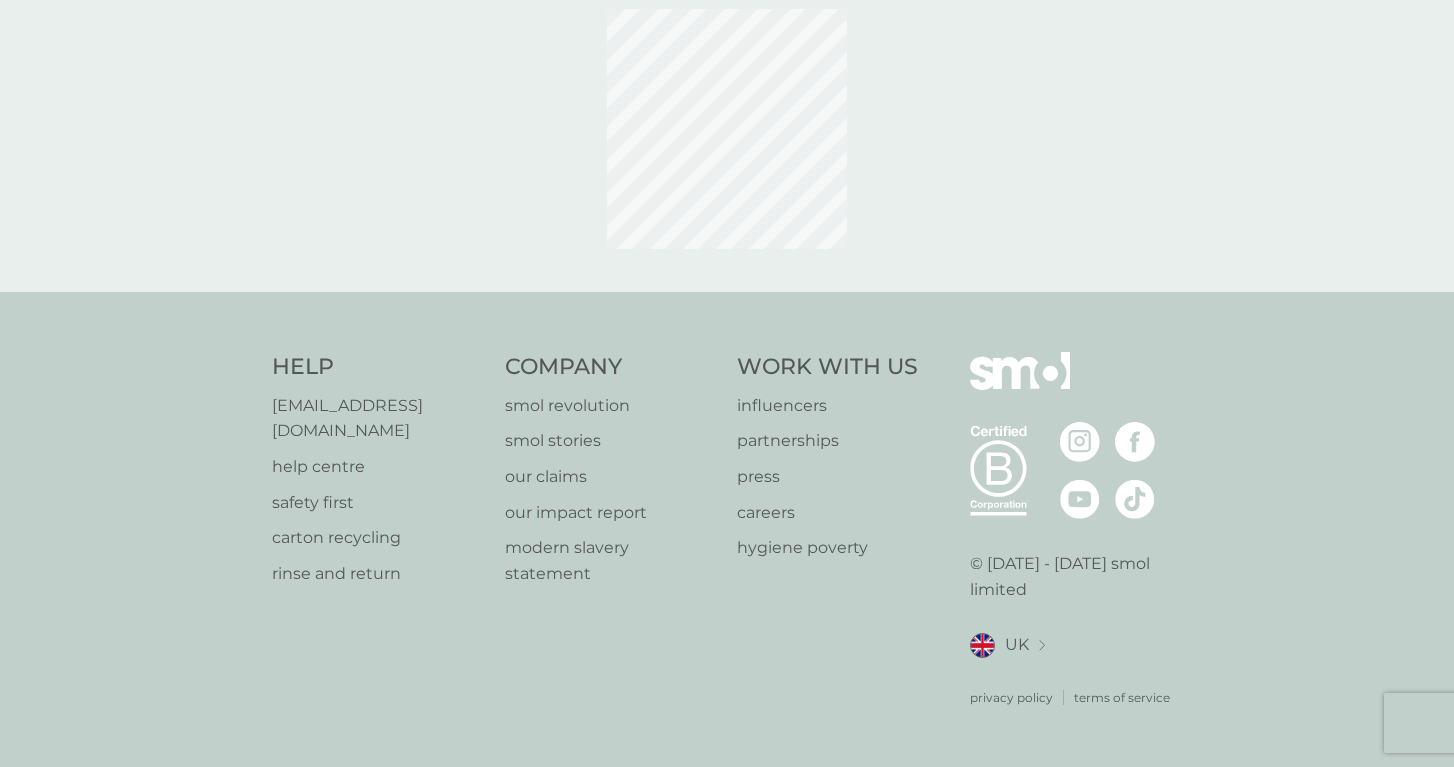 scroll, scrollTop: 0, scrollLeft: 0, axis: both 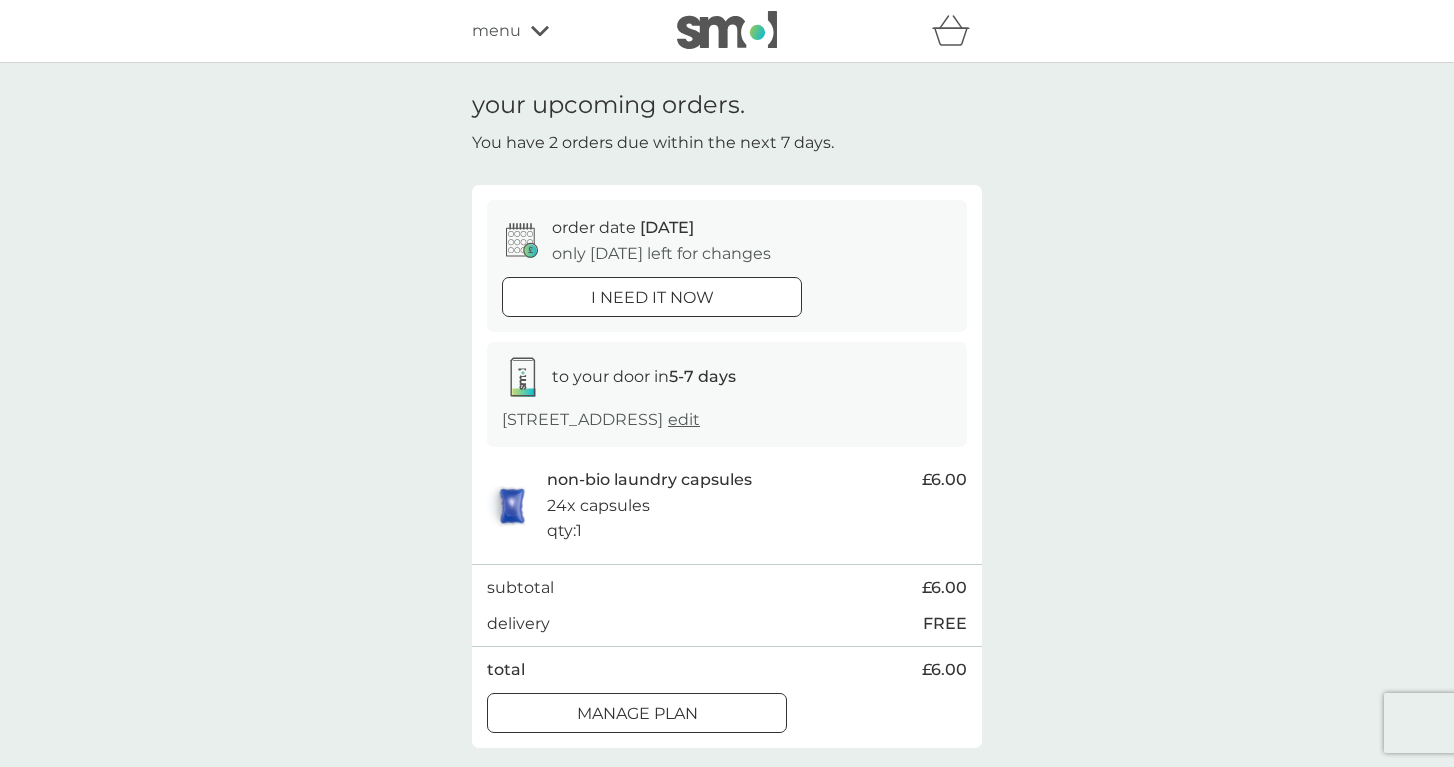 click on "i need it now" at bounding box center (652, 298) 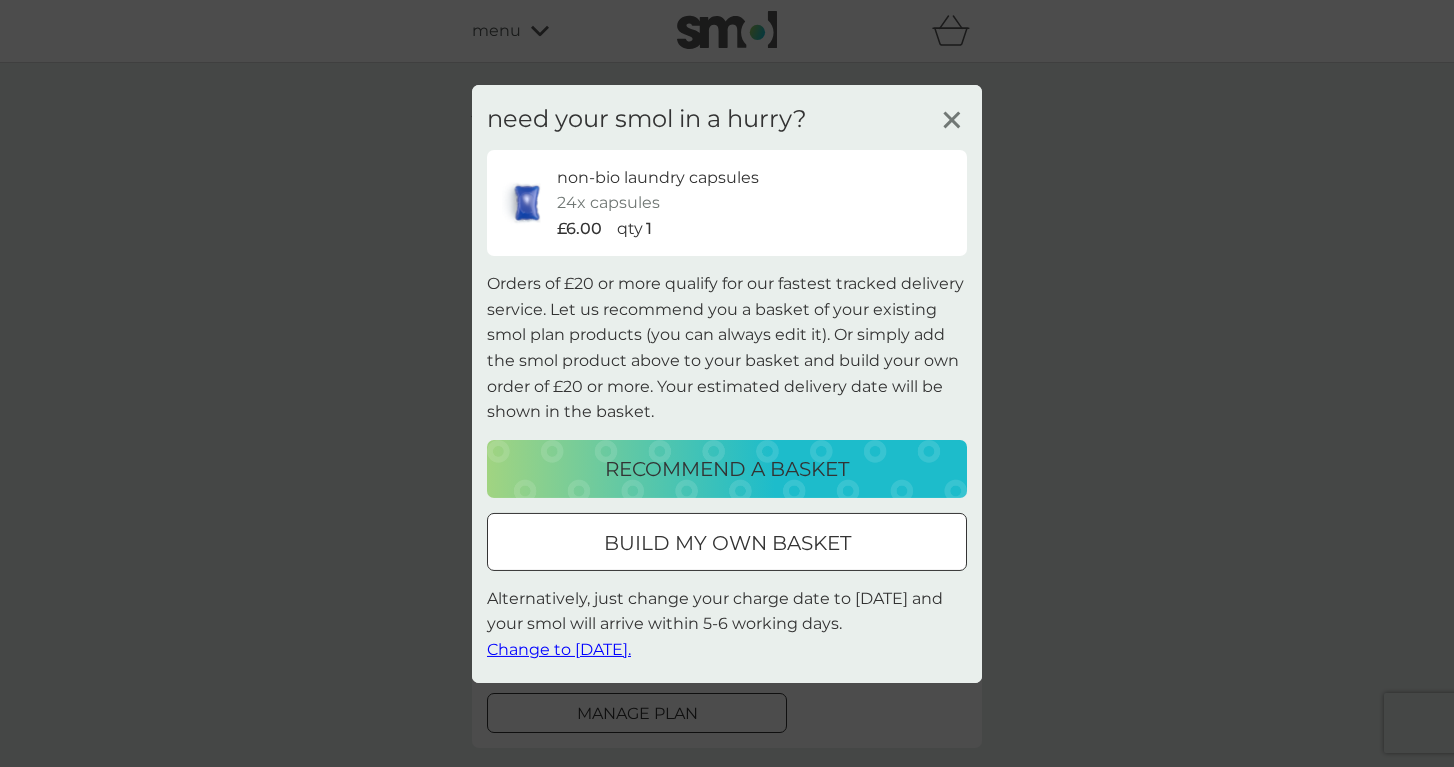 click on "Change to tomorrow." at bounding box center (559, 649) 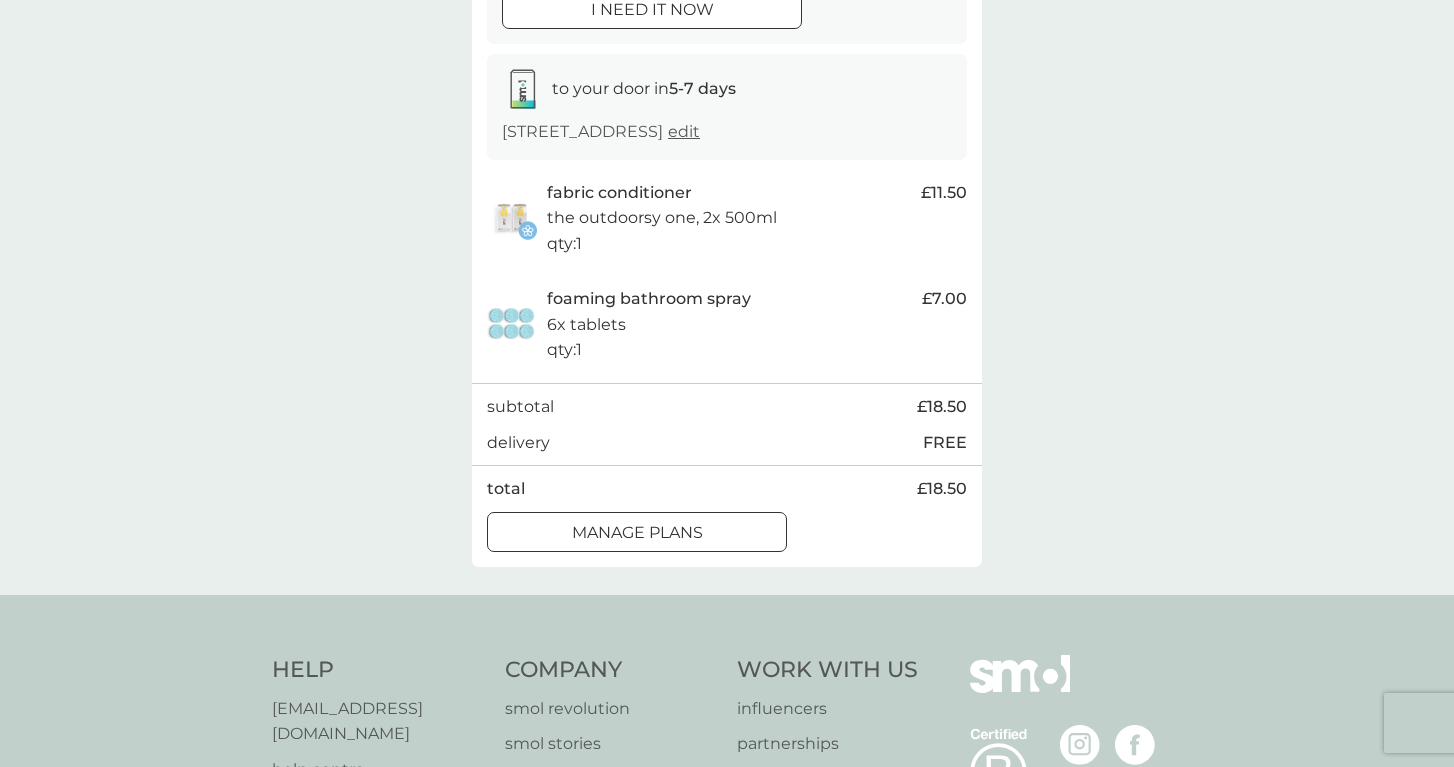 scroll, scrollTop: 861, scrollLeft: 0, axis: vertical 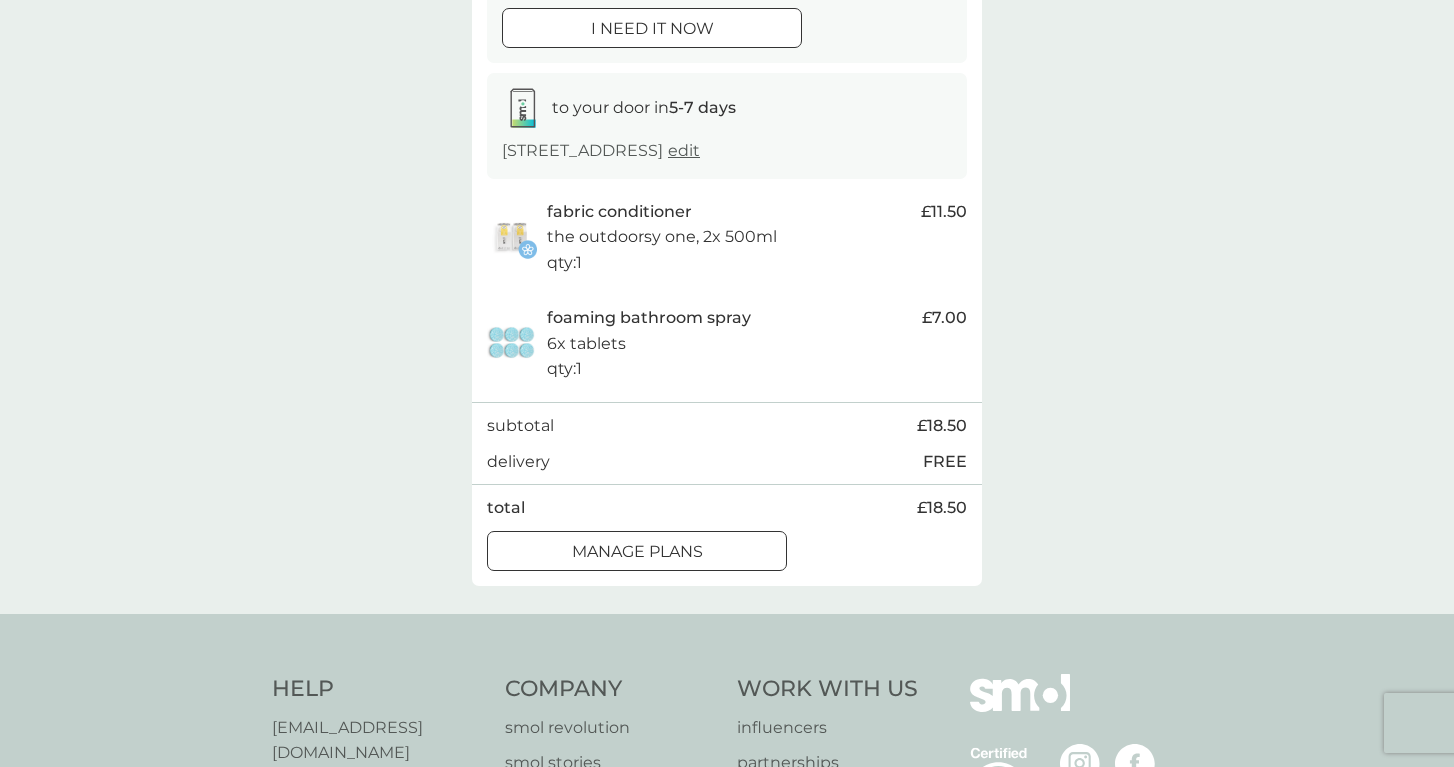 click on "manage plans" at bounding box center [637, 552] 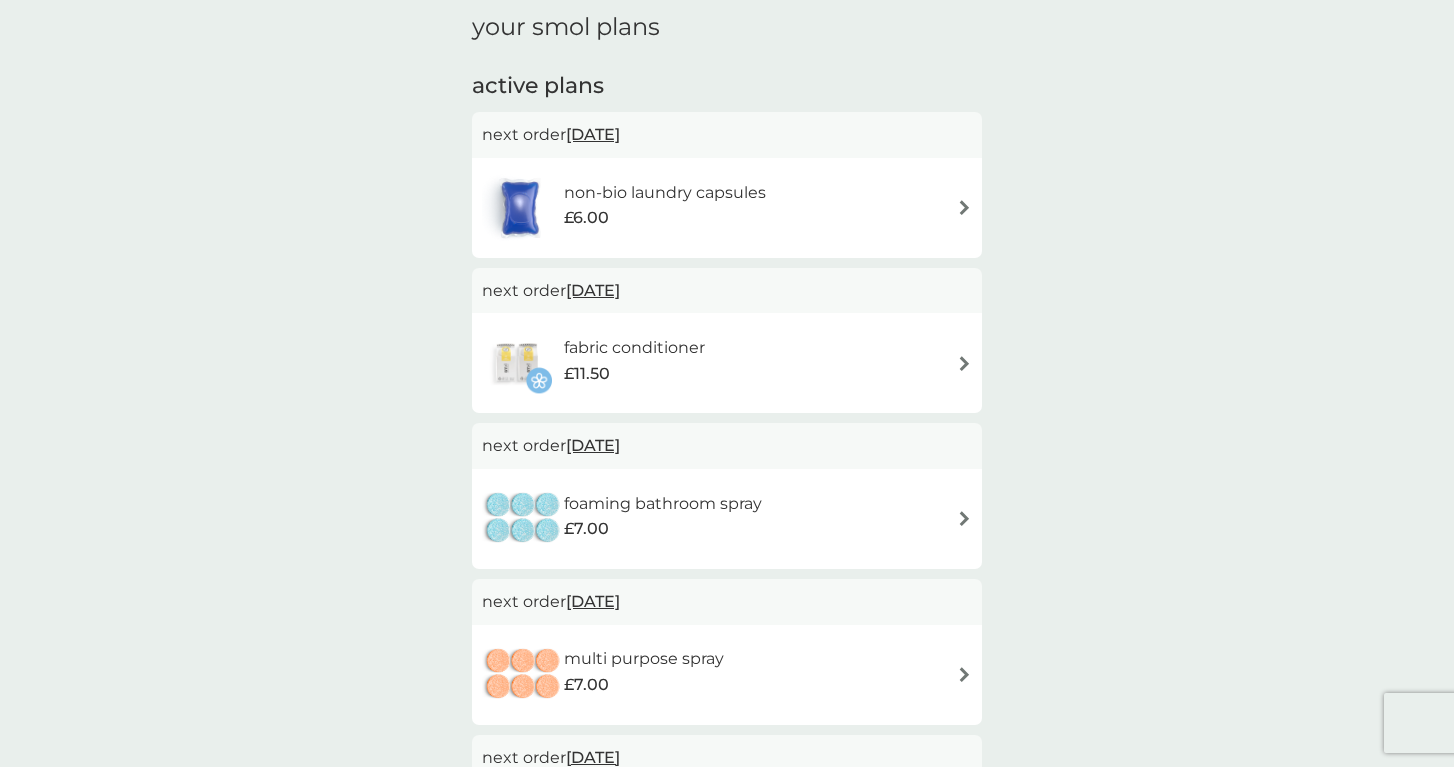 scroll, scrollTop: 415, scrollLeft: 0, axis: vertical 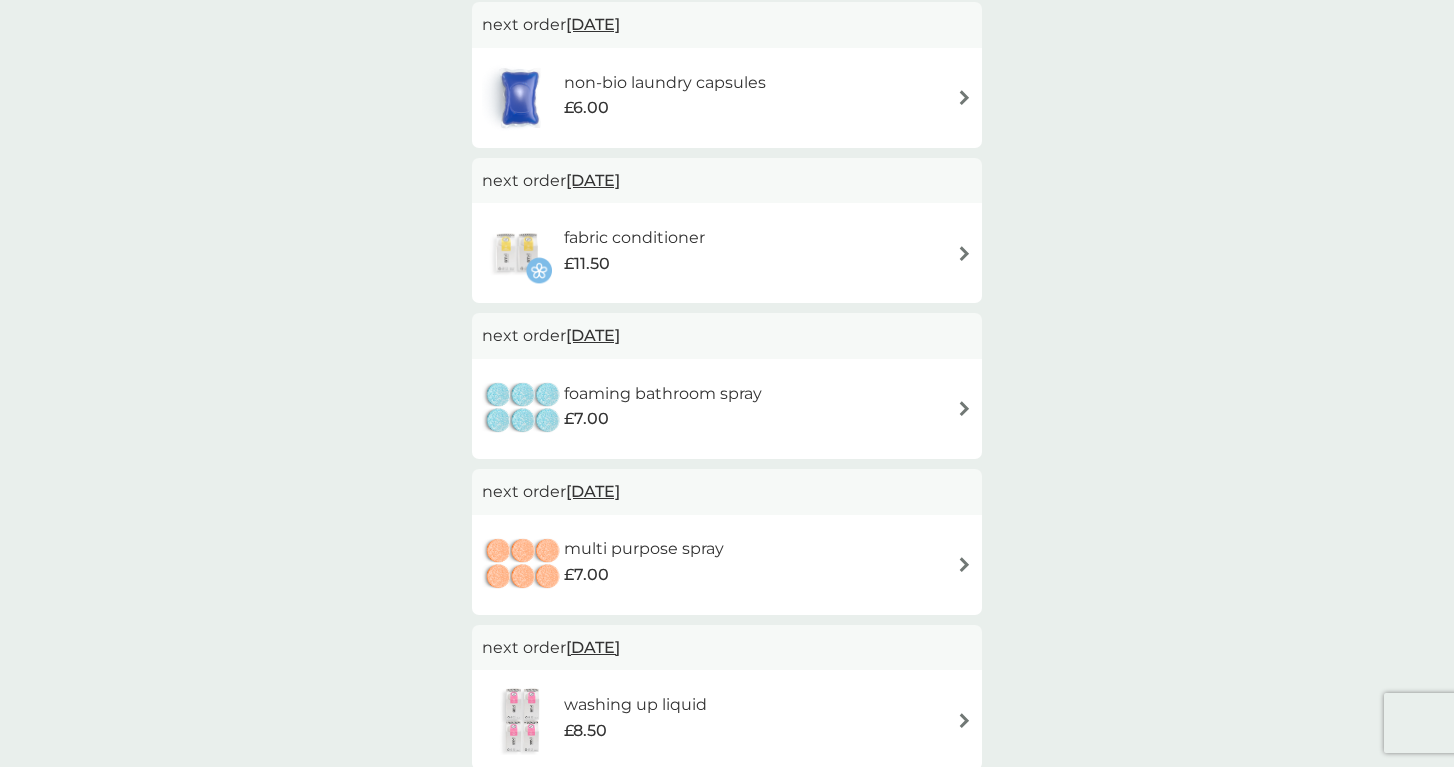 click on "£7.00" at bounding box center [663, 419] 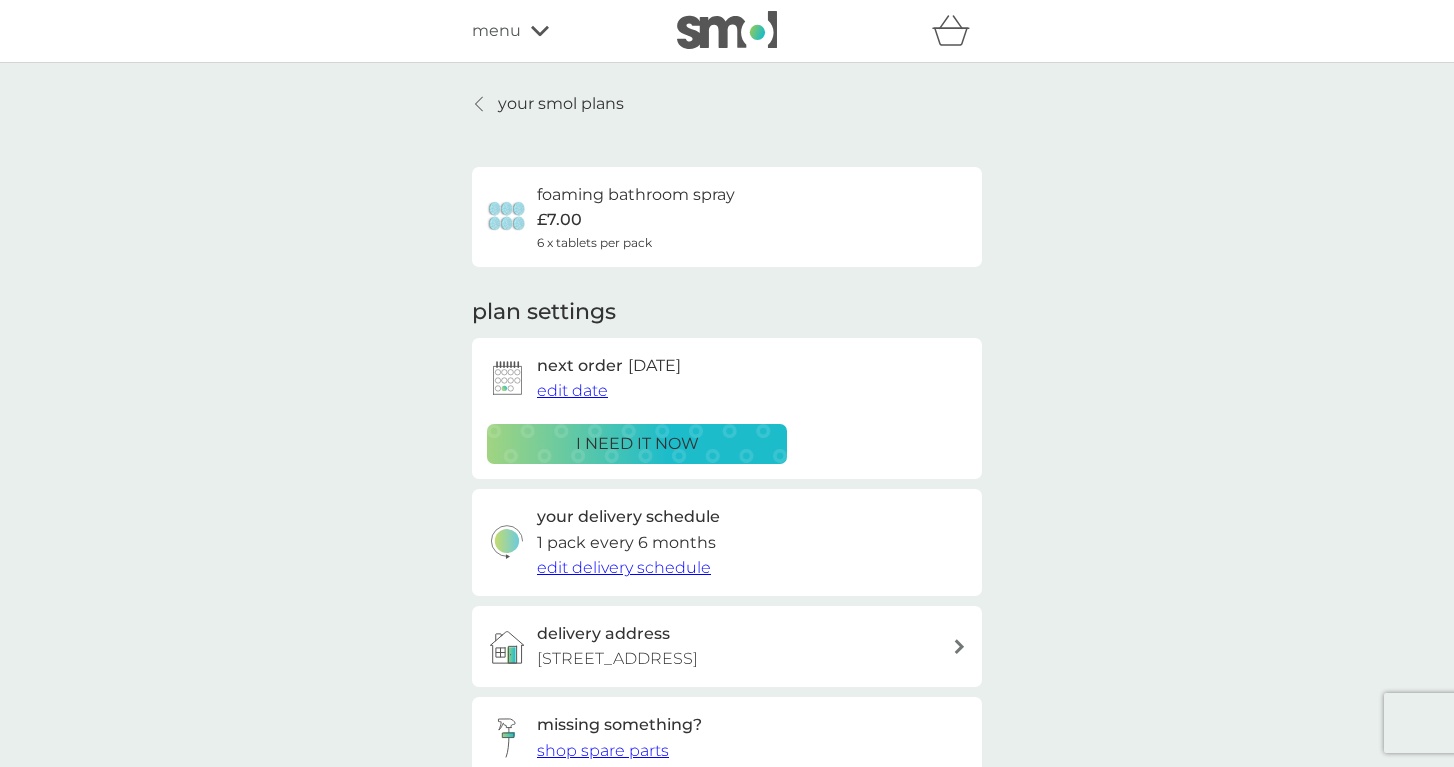 click on "edit date" at bounding box center [572, 390] 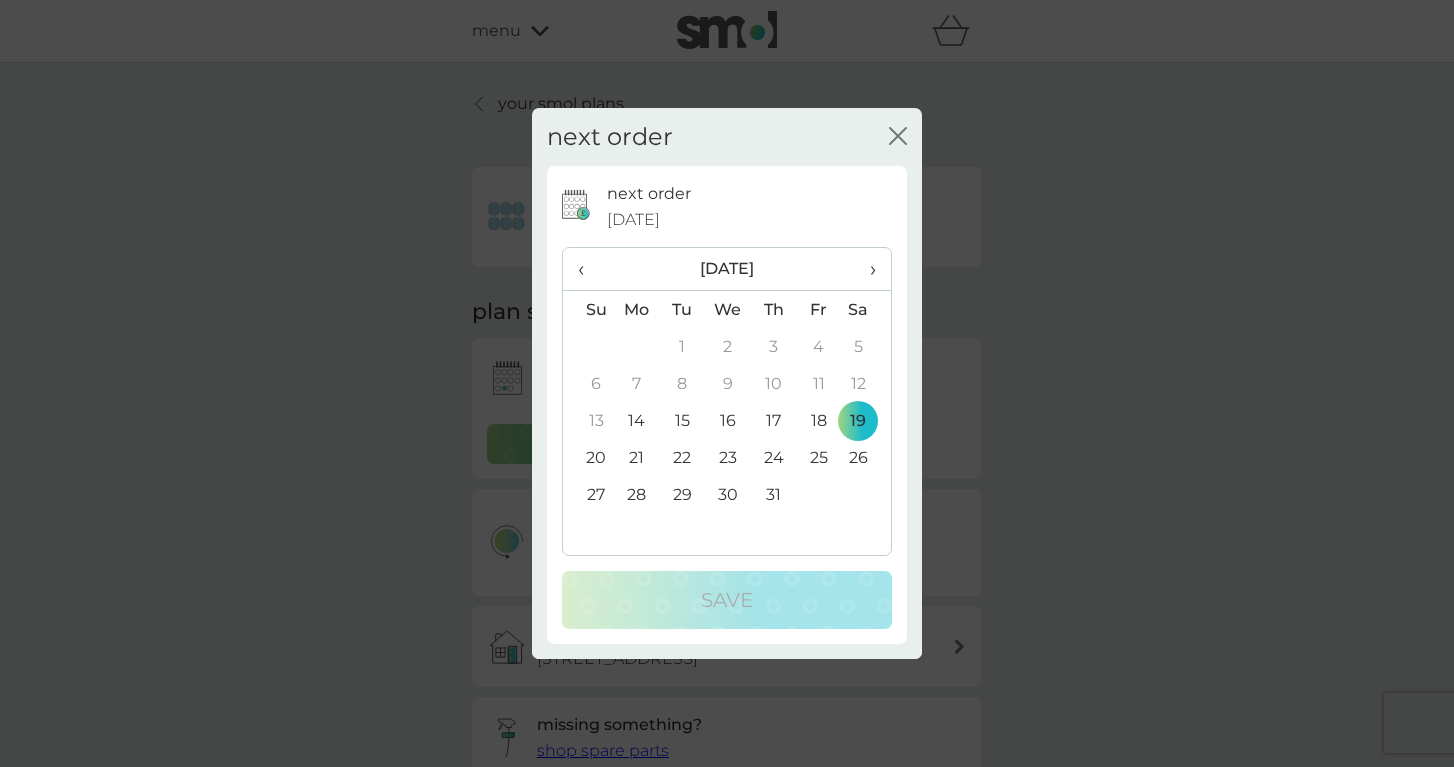 click on "›" at bounding box center [866, 269] 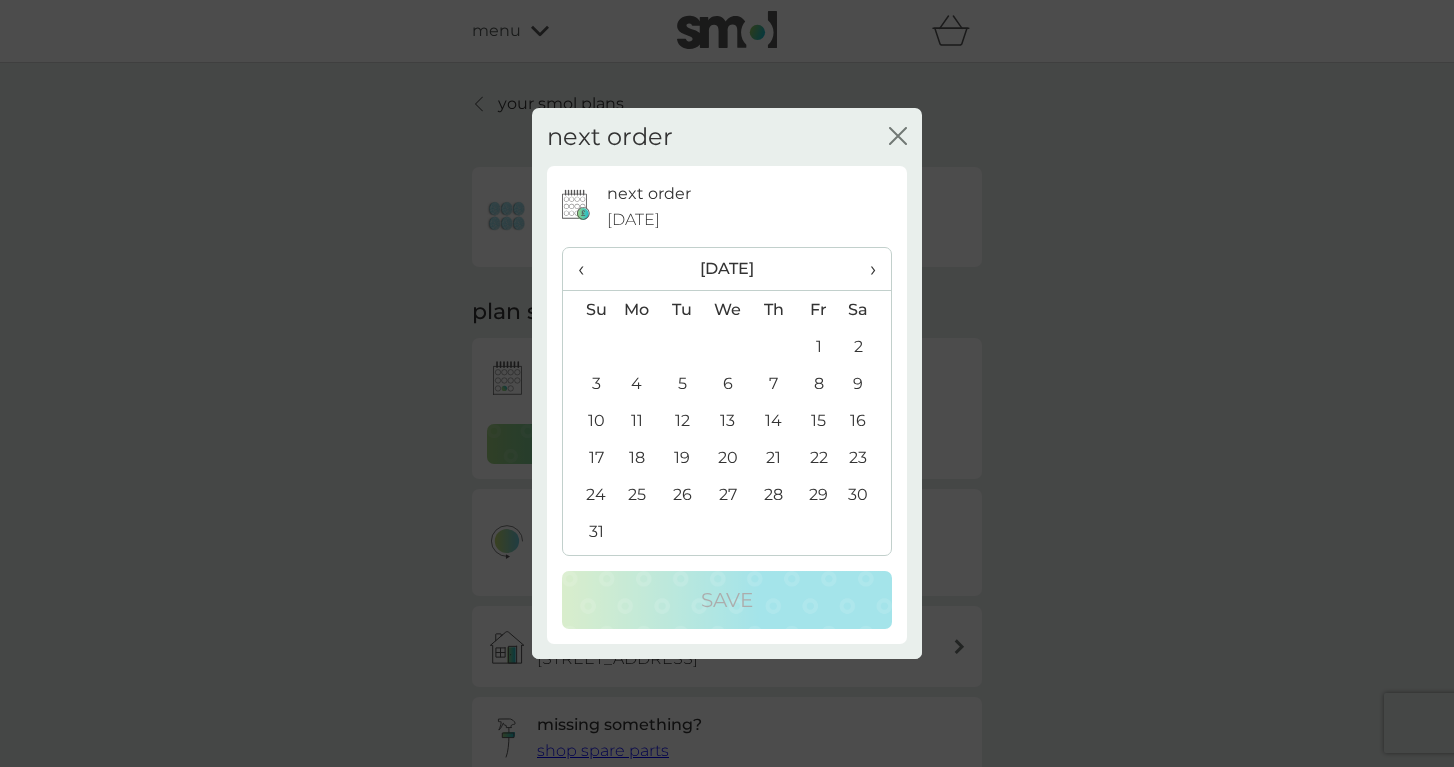 click on "24" at bounding box center [588, 494] 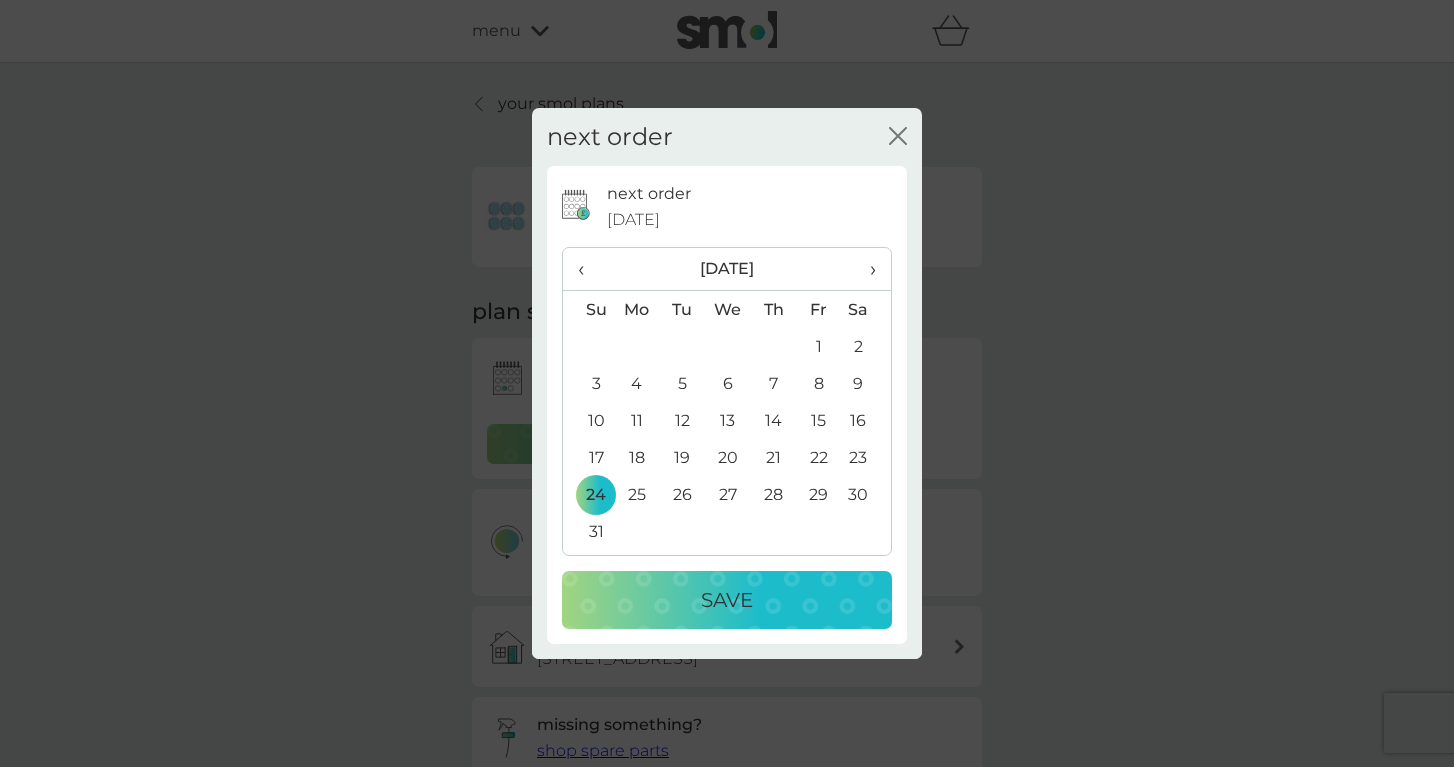 click on "Save" at bounding box center (727, 600) 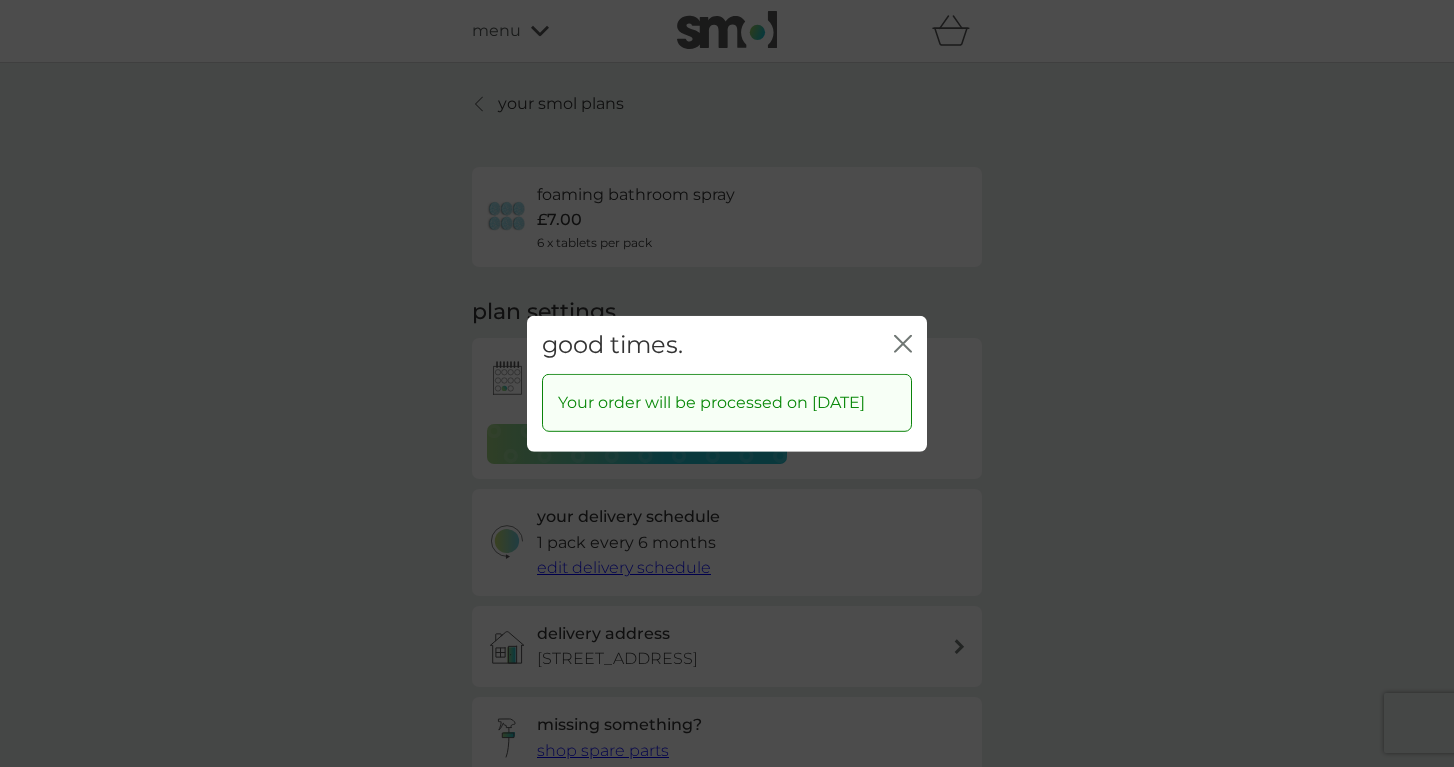click 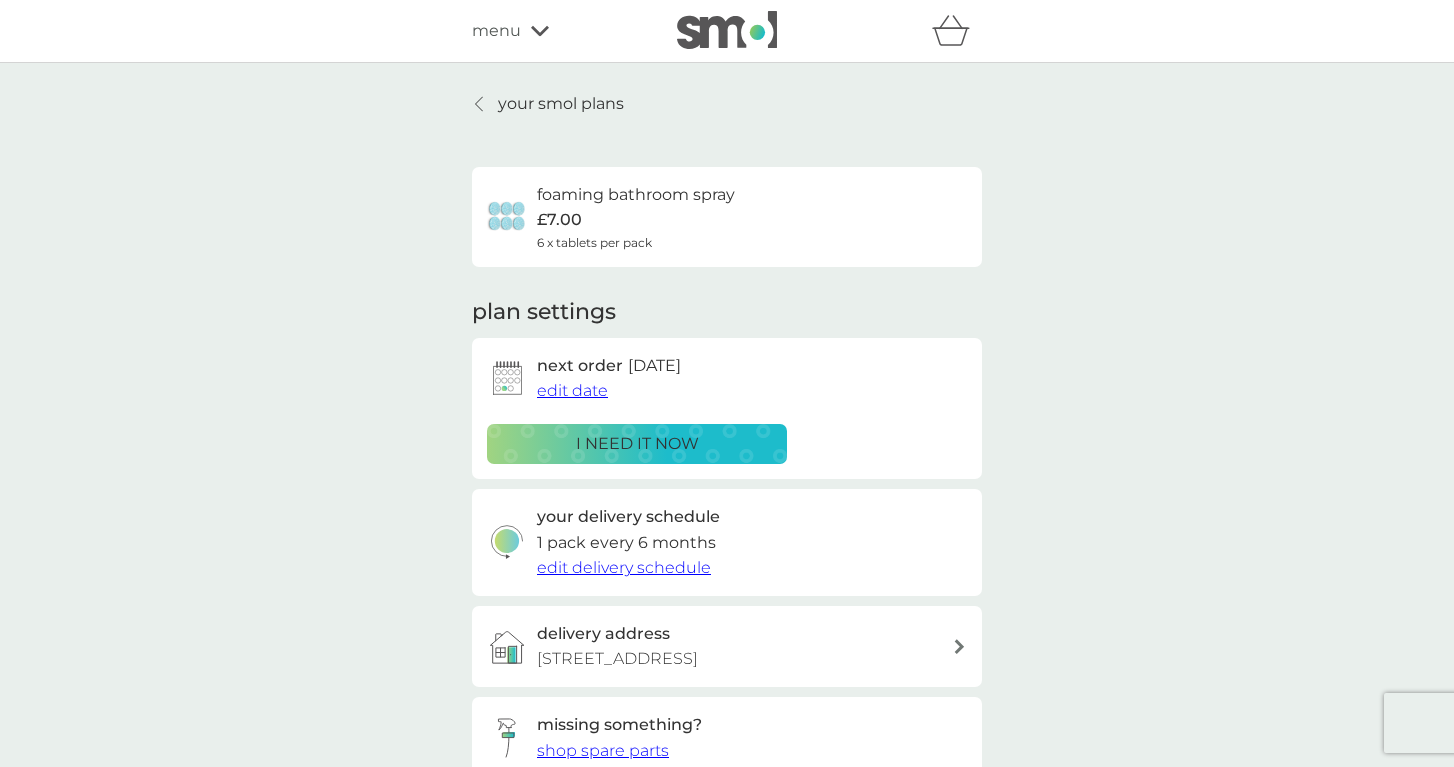 click on "your smol plans" at bounding box center [561, 104] 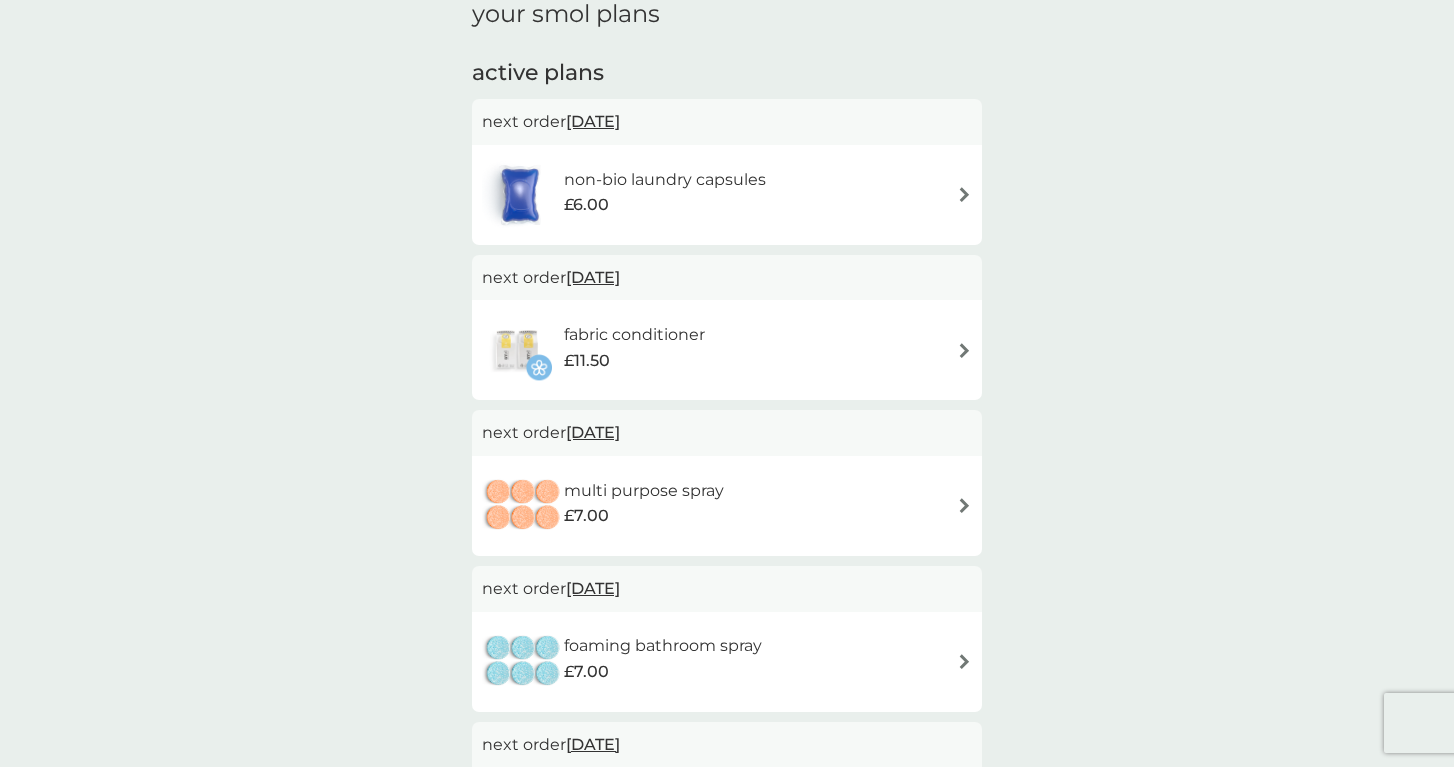 scroll, scrollTop: 411, scrollLeft: 0, axis: vertical 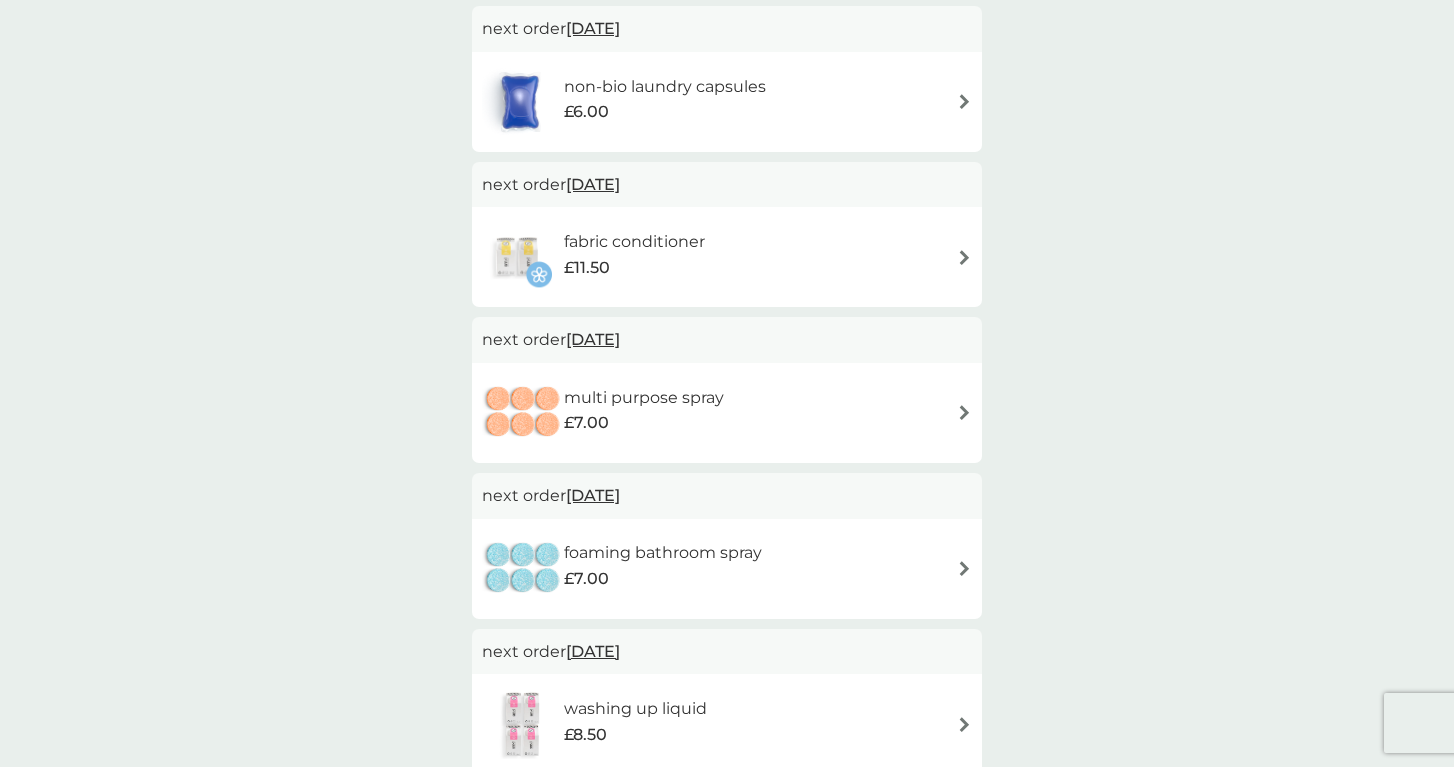 click on "21 Jul 2025" at bounding box center (593, 339) 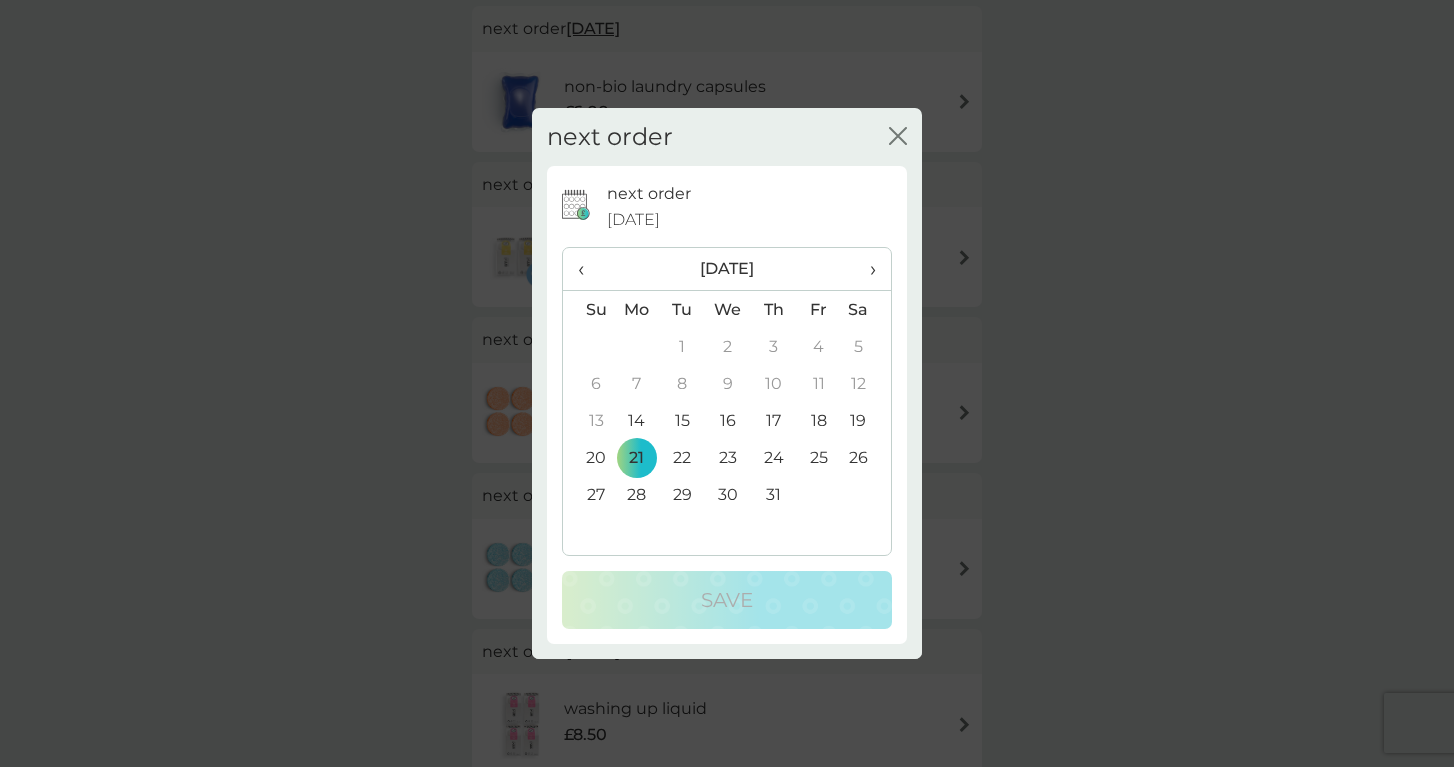 click on "›" at bounding box center [866, 269] 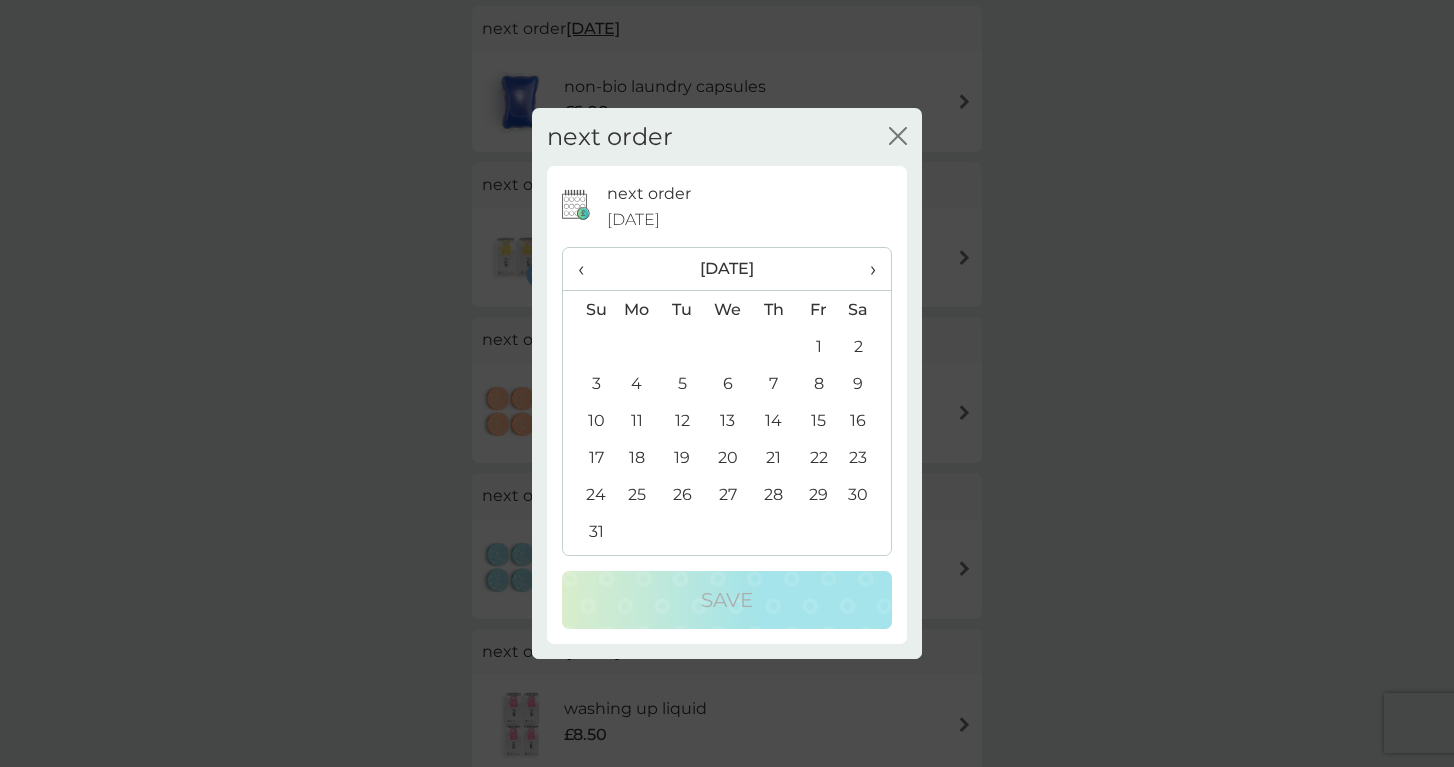 click on "24" at bounding box center [588, 494] 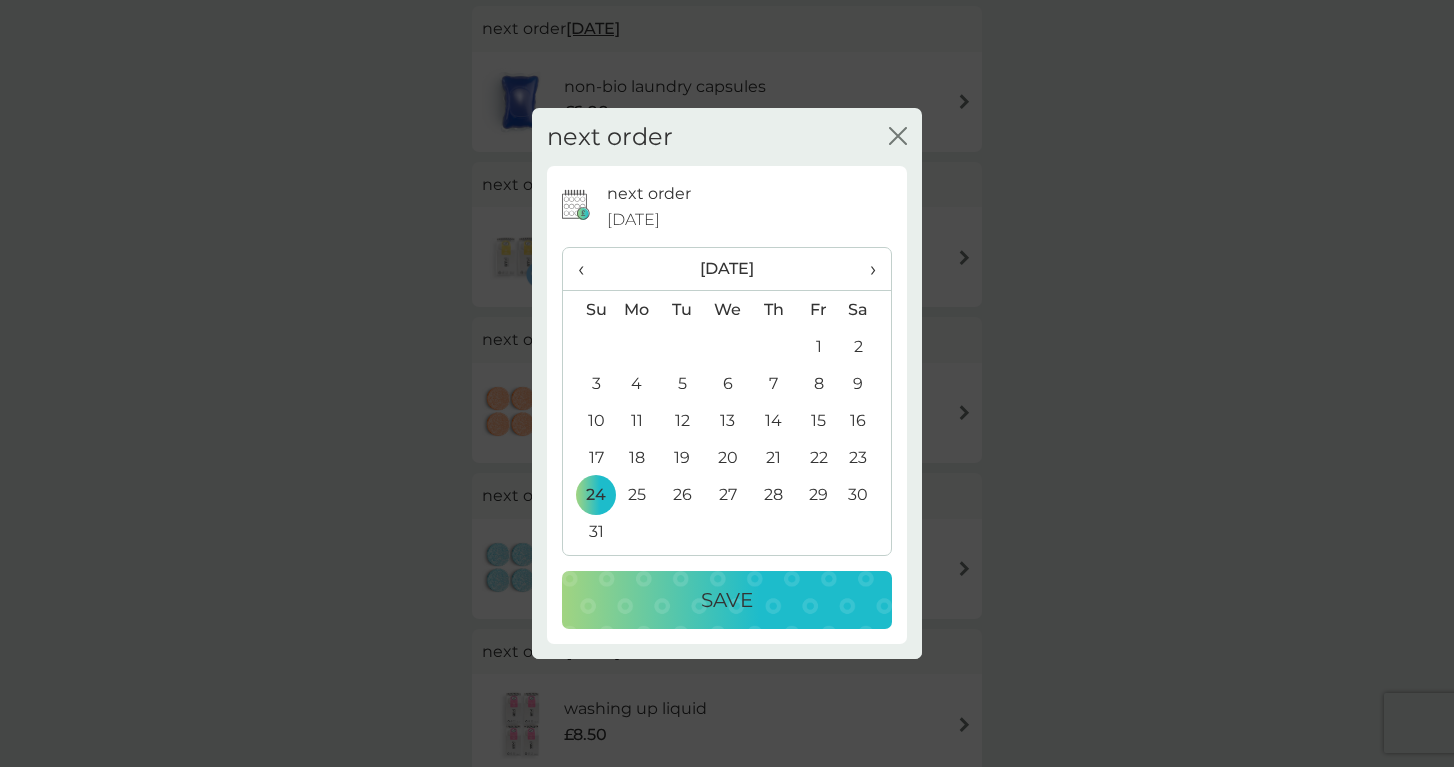 click on "Save" at bounding box center (727, 600) 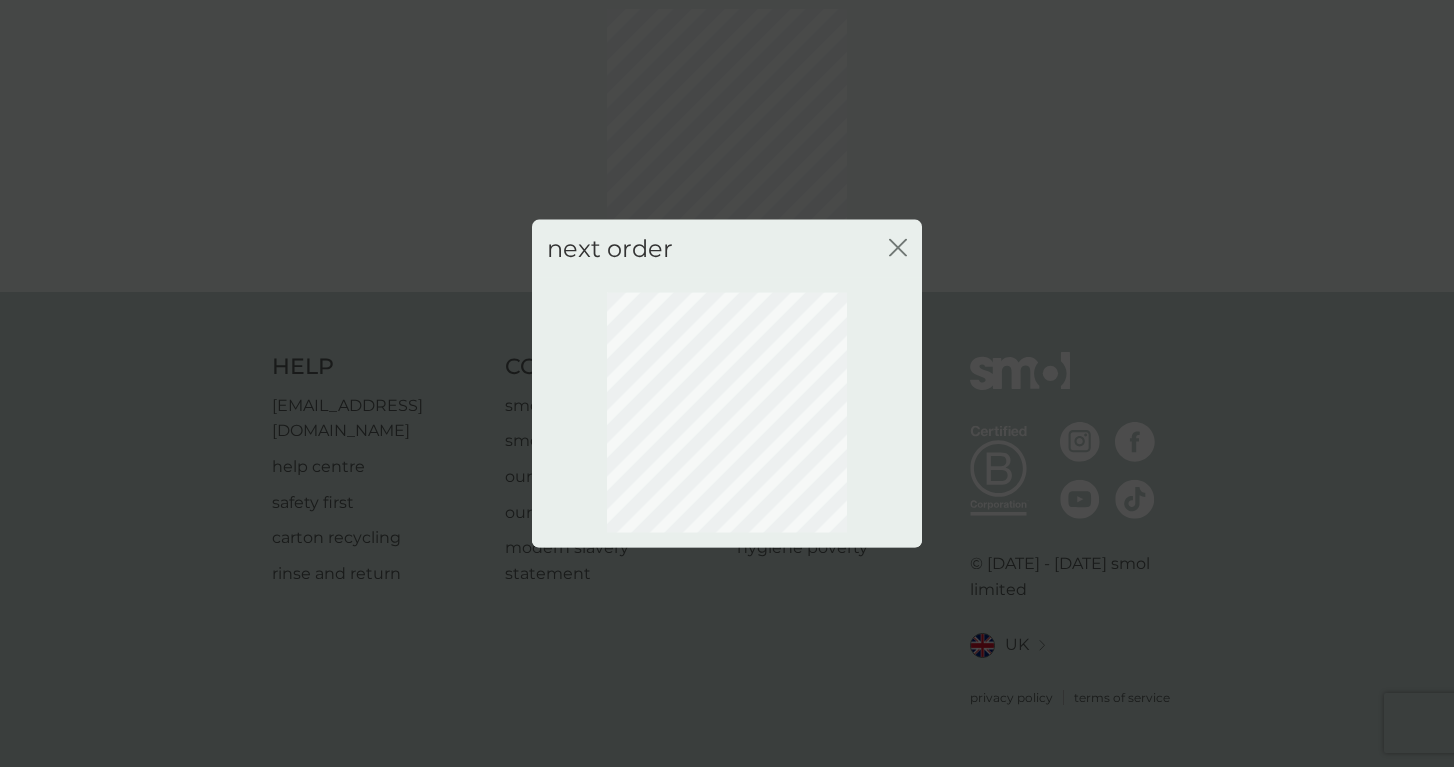 scroll, scrollTop: 70, scrollLeft: 0, axis: vertical 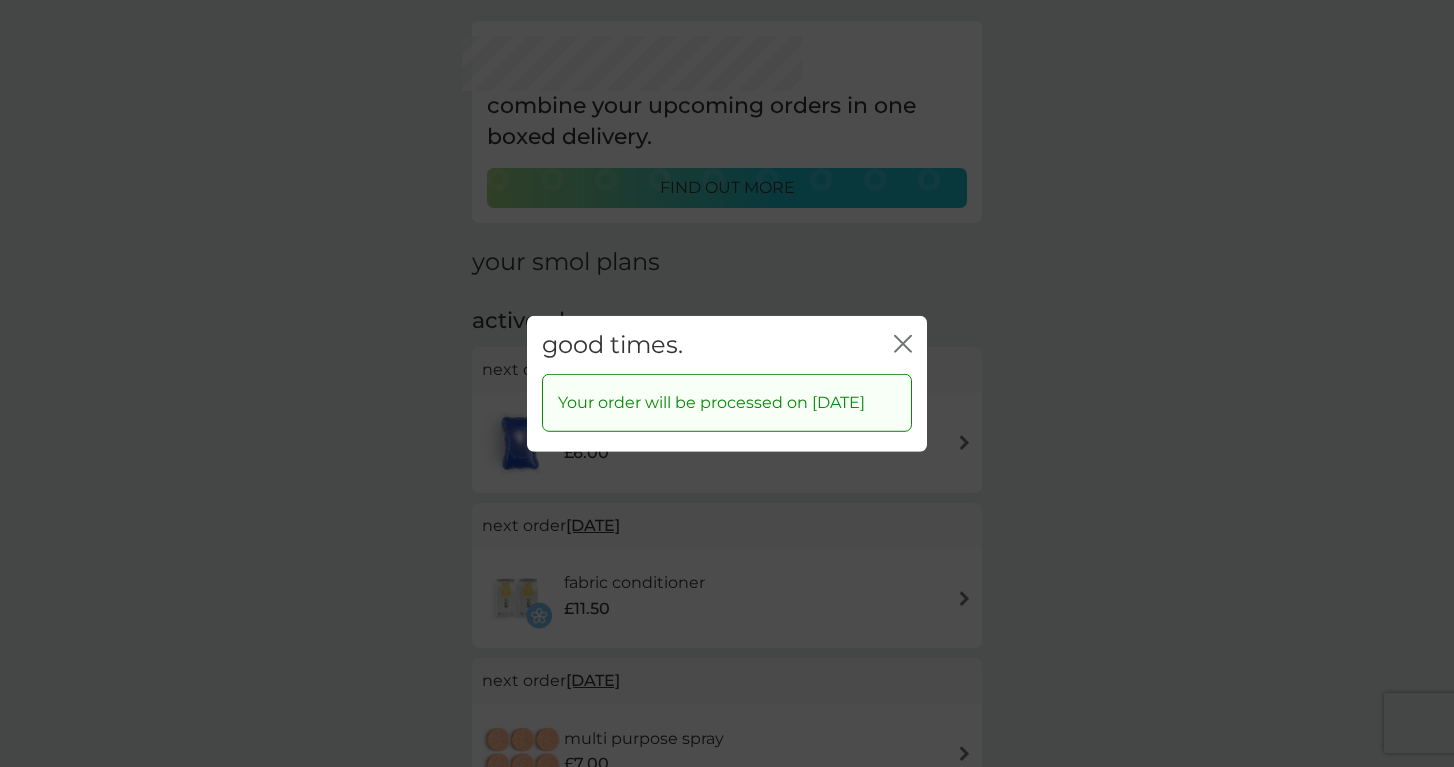click on "close" 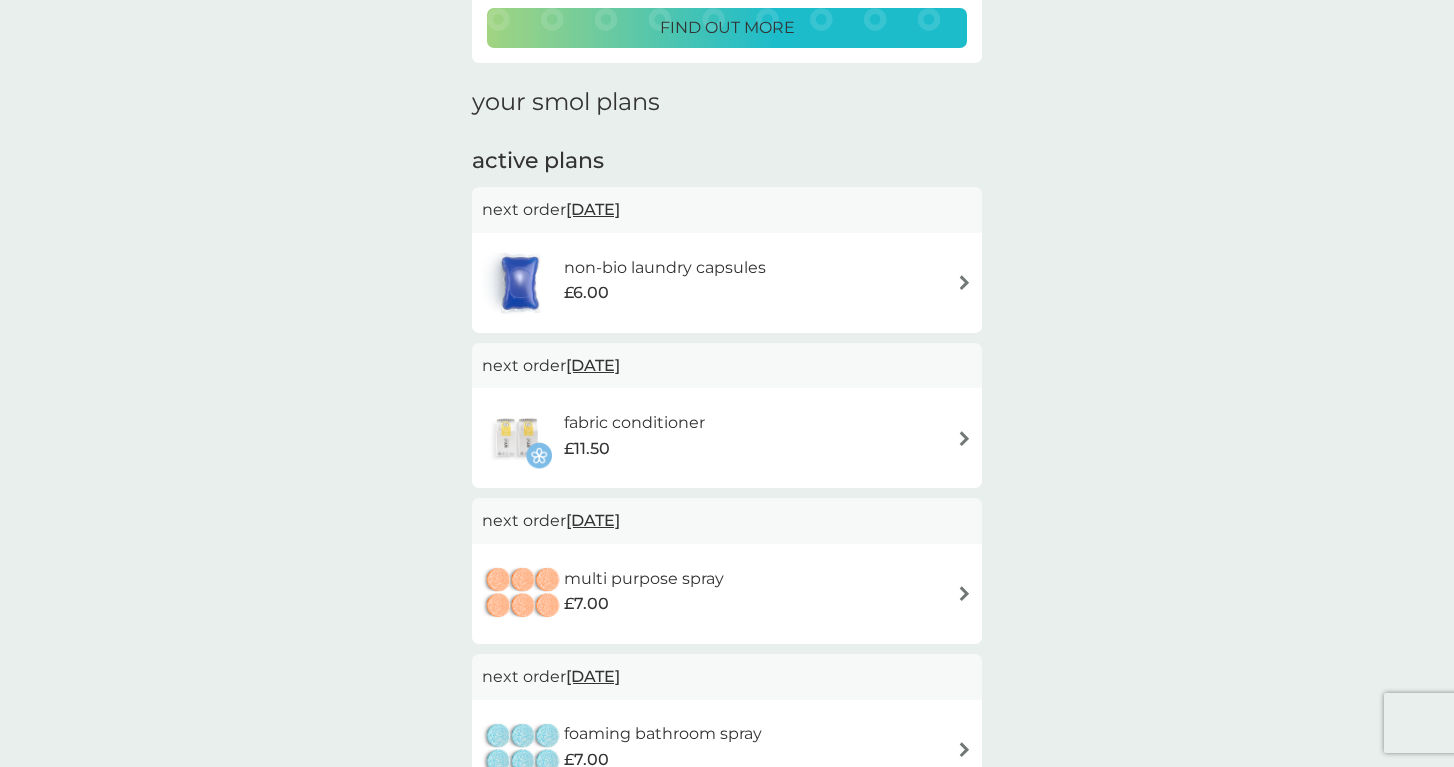 scroll, scrollTop: 251, scrollLeft: 0, axis: vertical 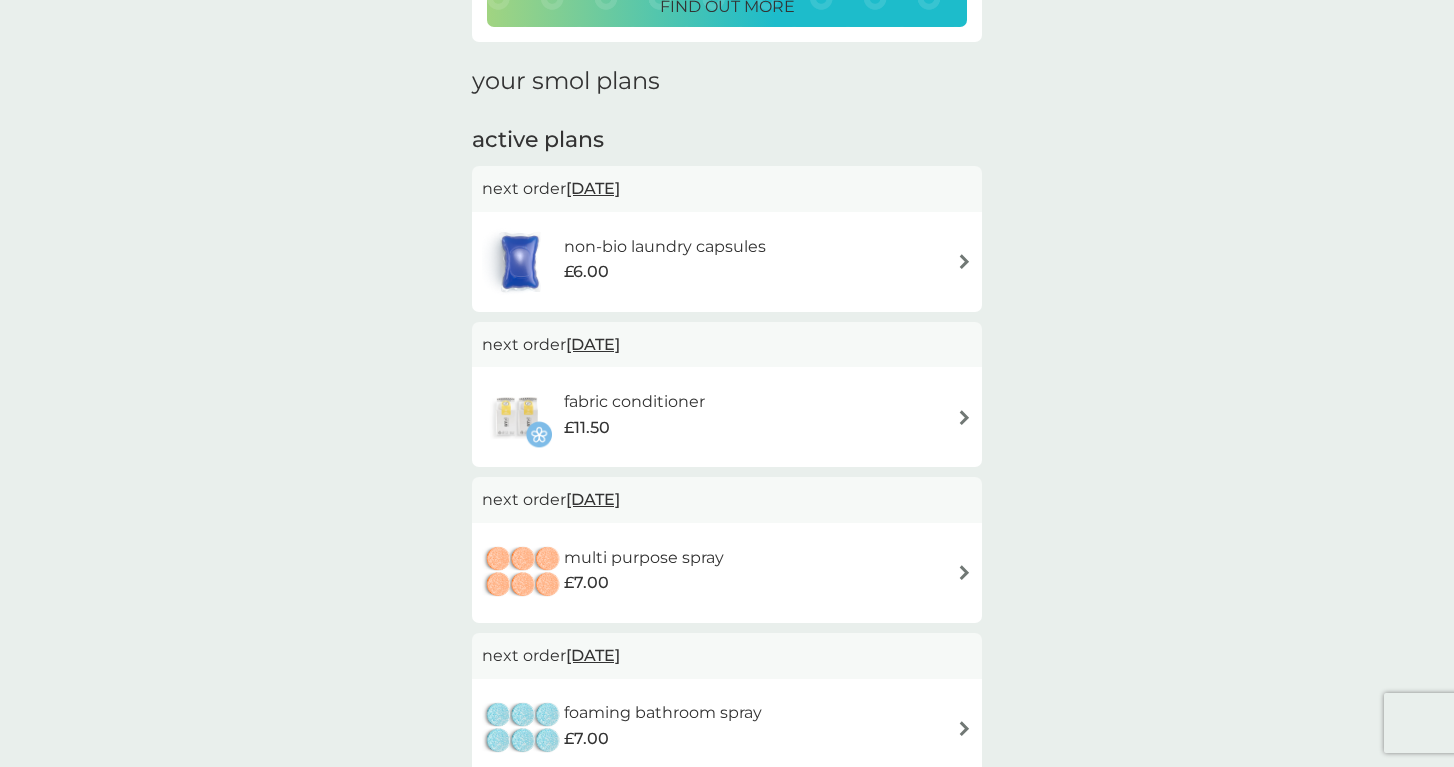 click on "fabric conditioner" at bounding box center [634, 402] 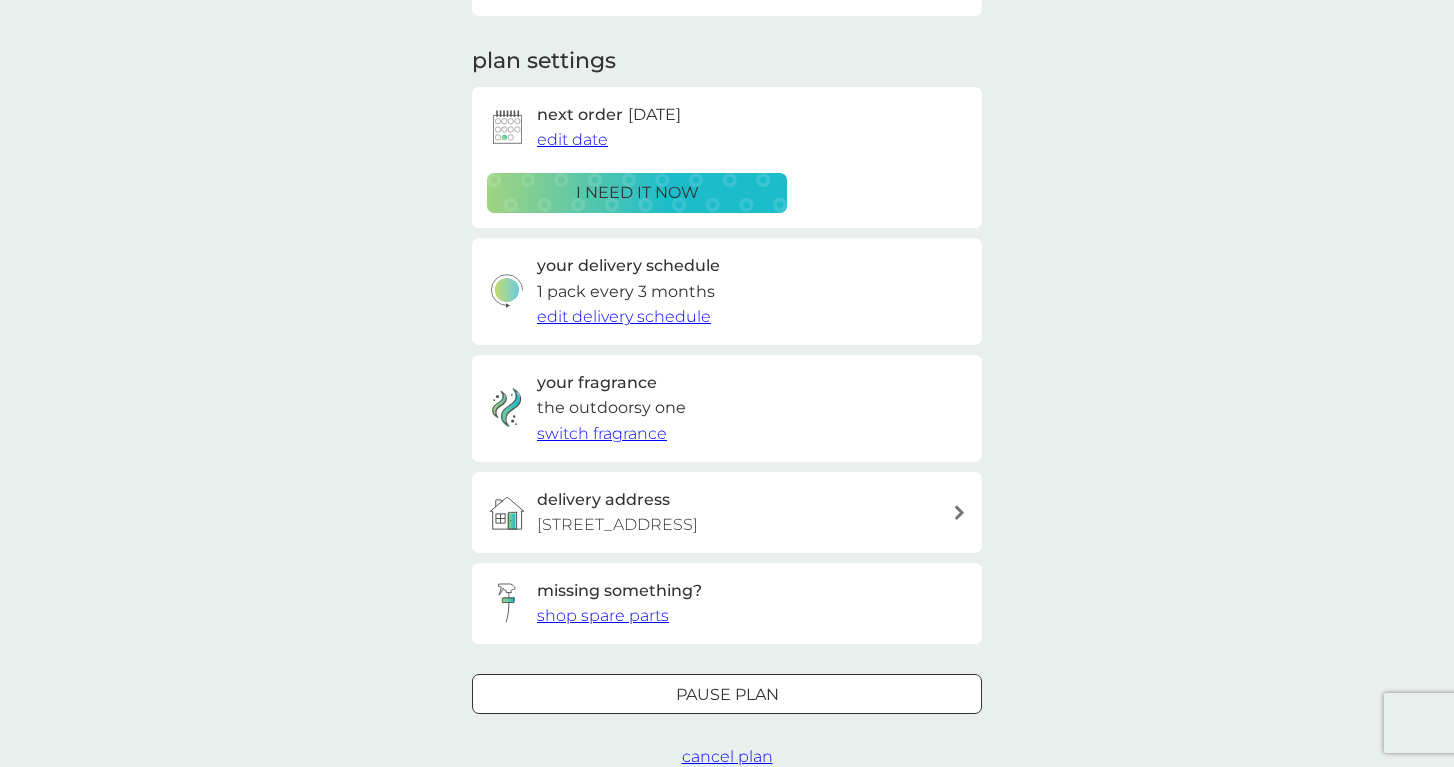 scroll, scrollTop: 0, scrollLeft: 0, axis: both 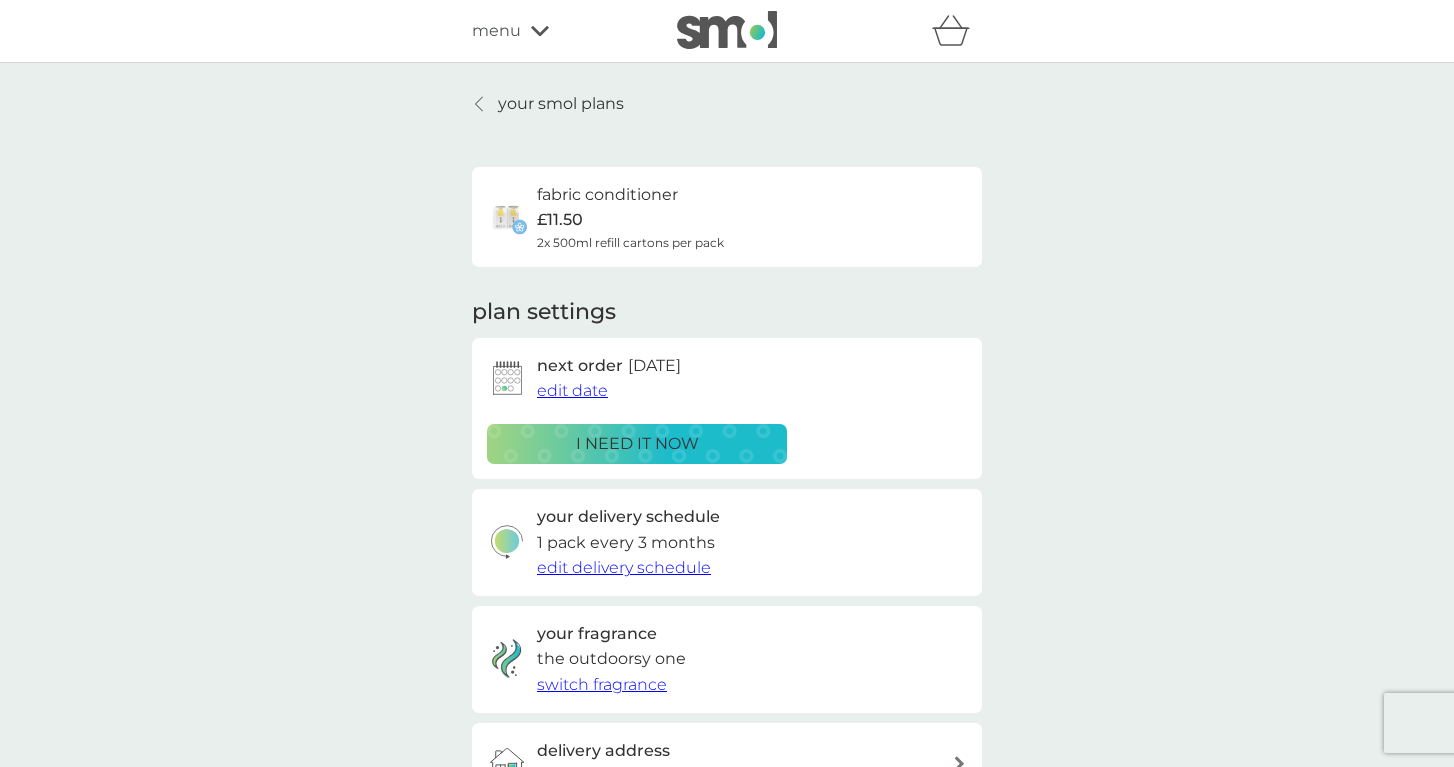 click on "edit date" at bounding box center [572, 390] 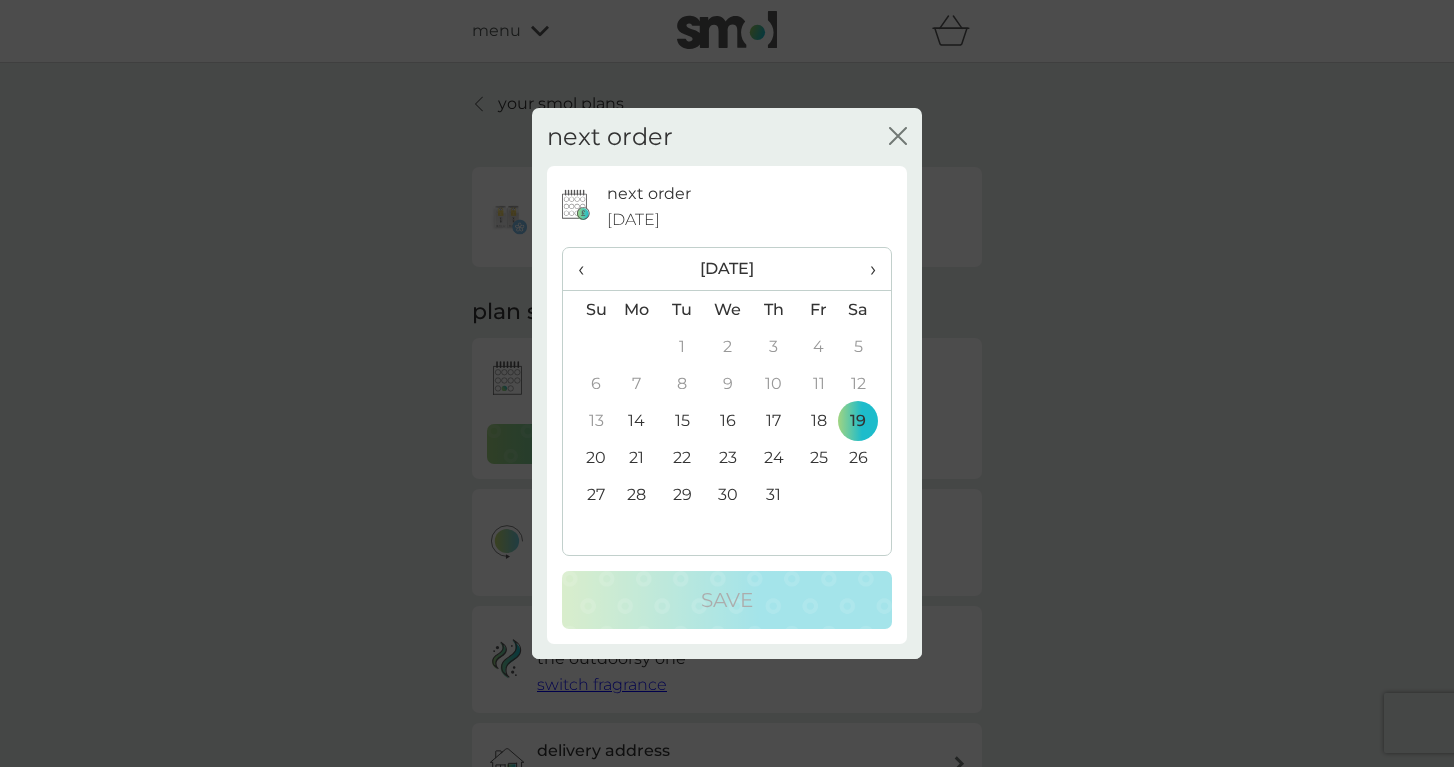 click 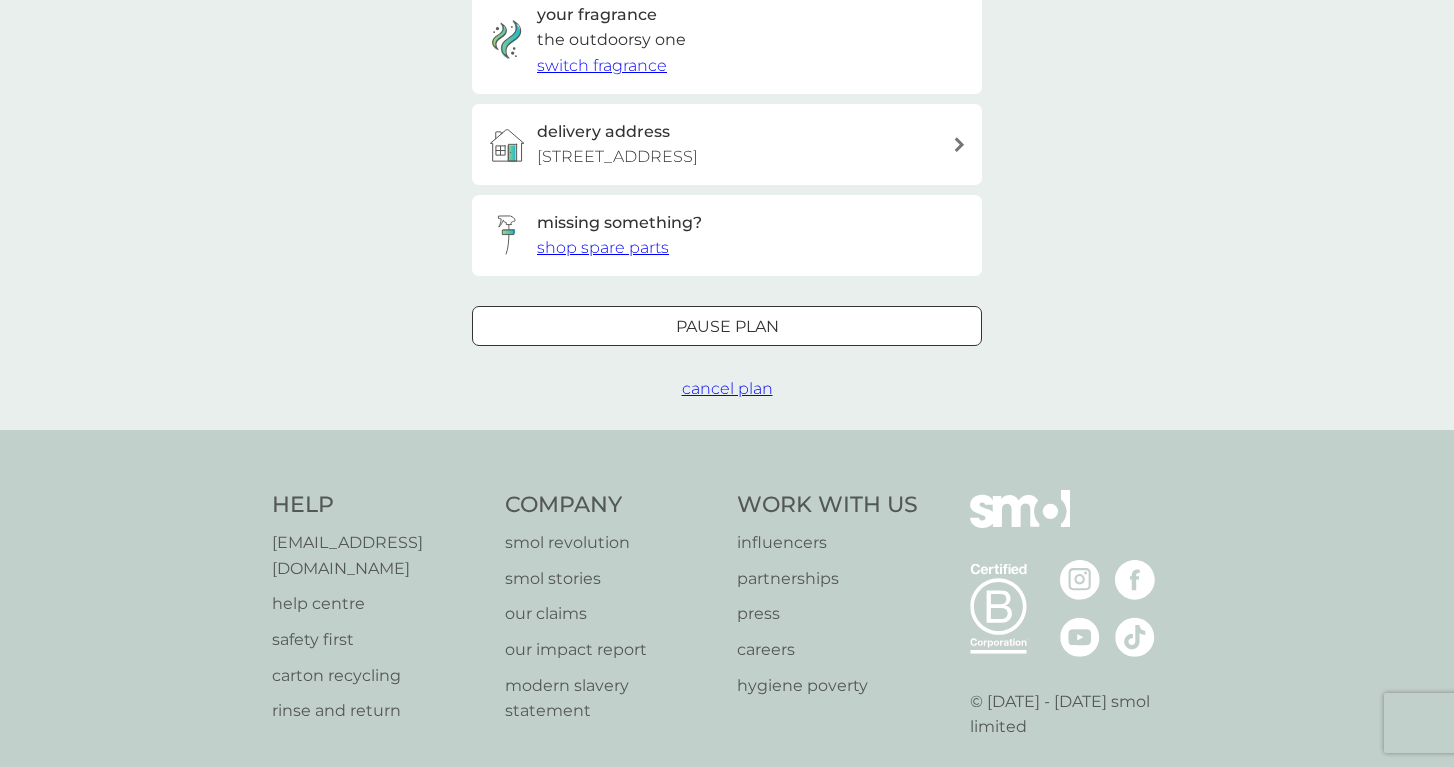 scroll, scrollTop: 516, scrollLeft: 0, axis: vertical 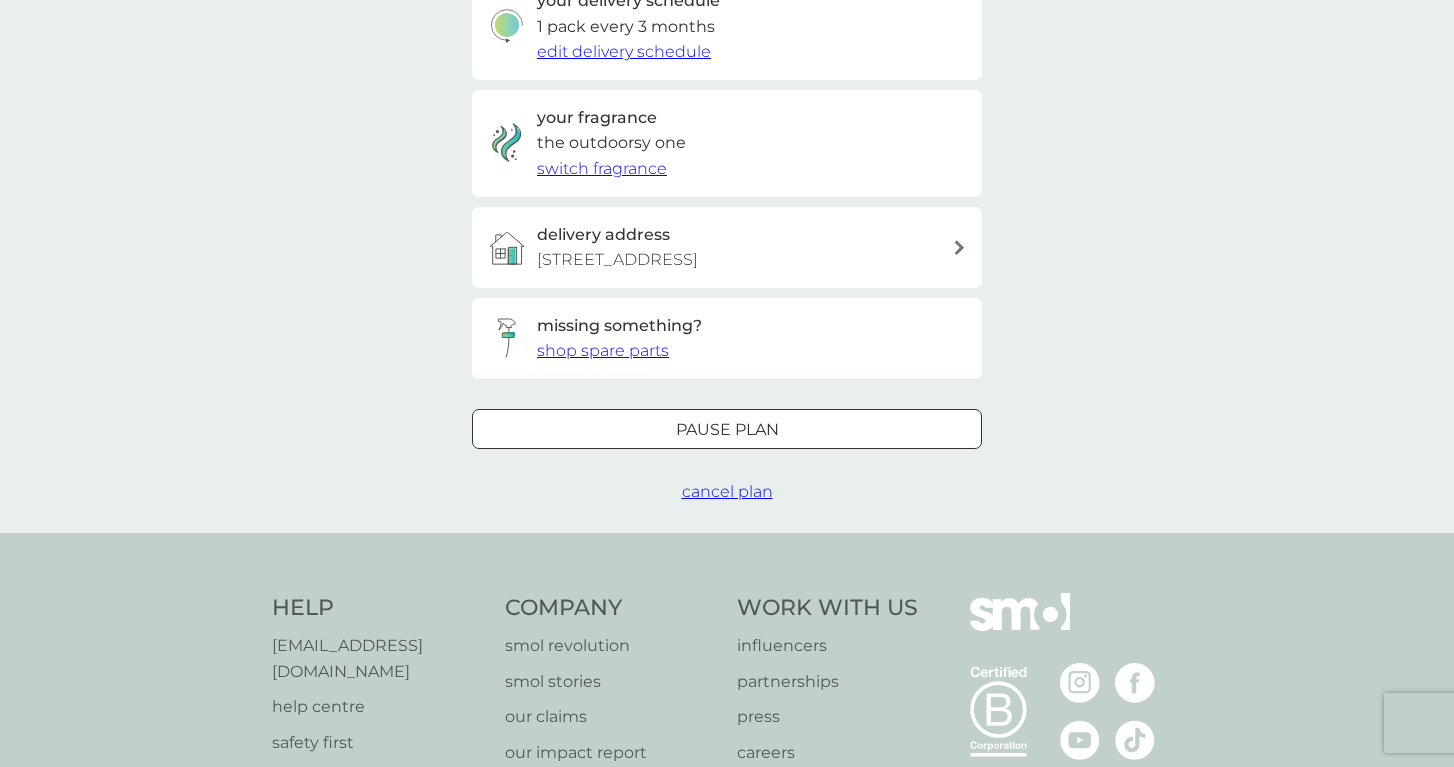 click on "the outdoorsy one" at bounding box center [611, 143] 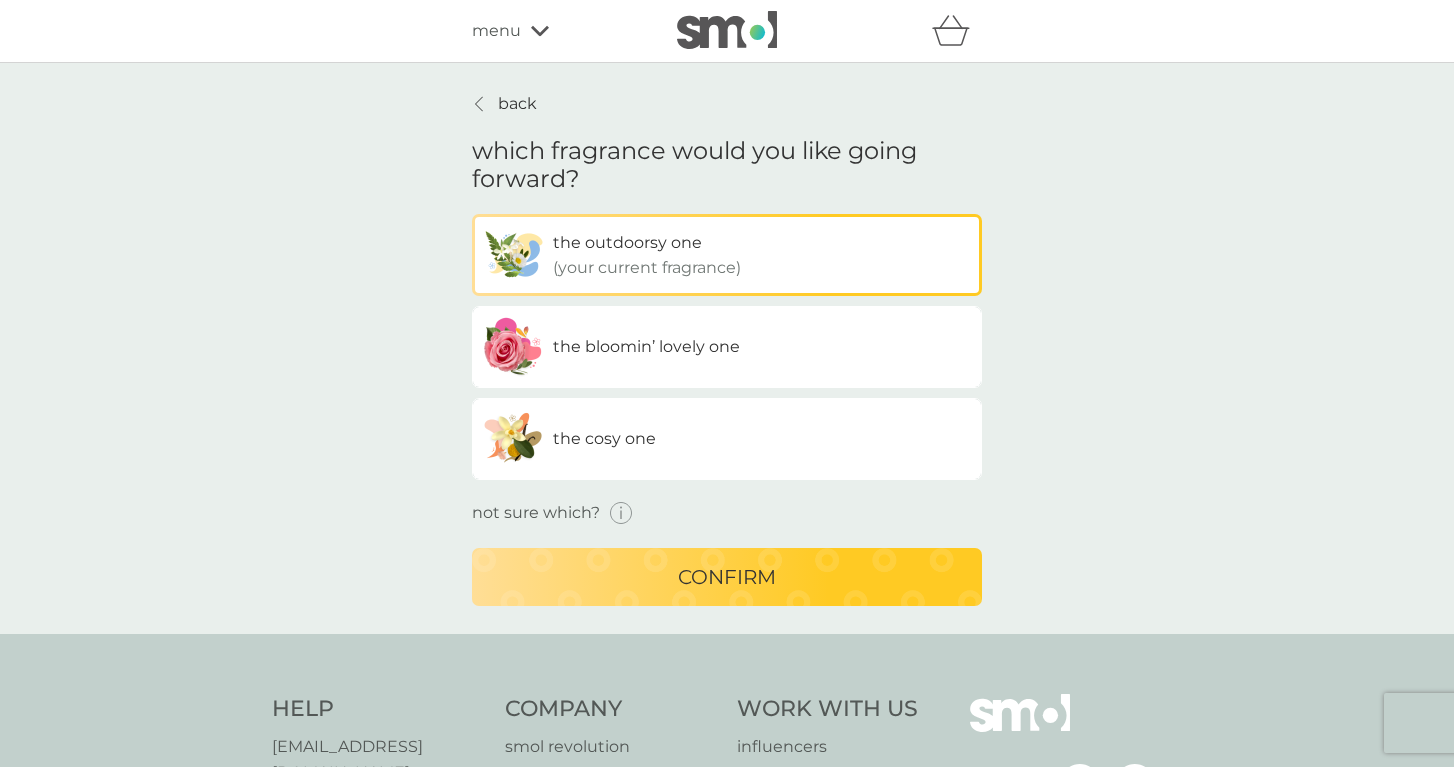 click 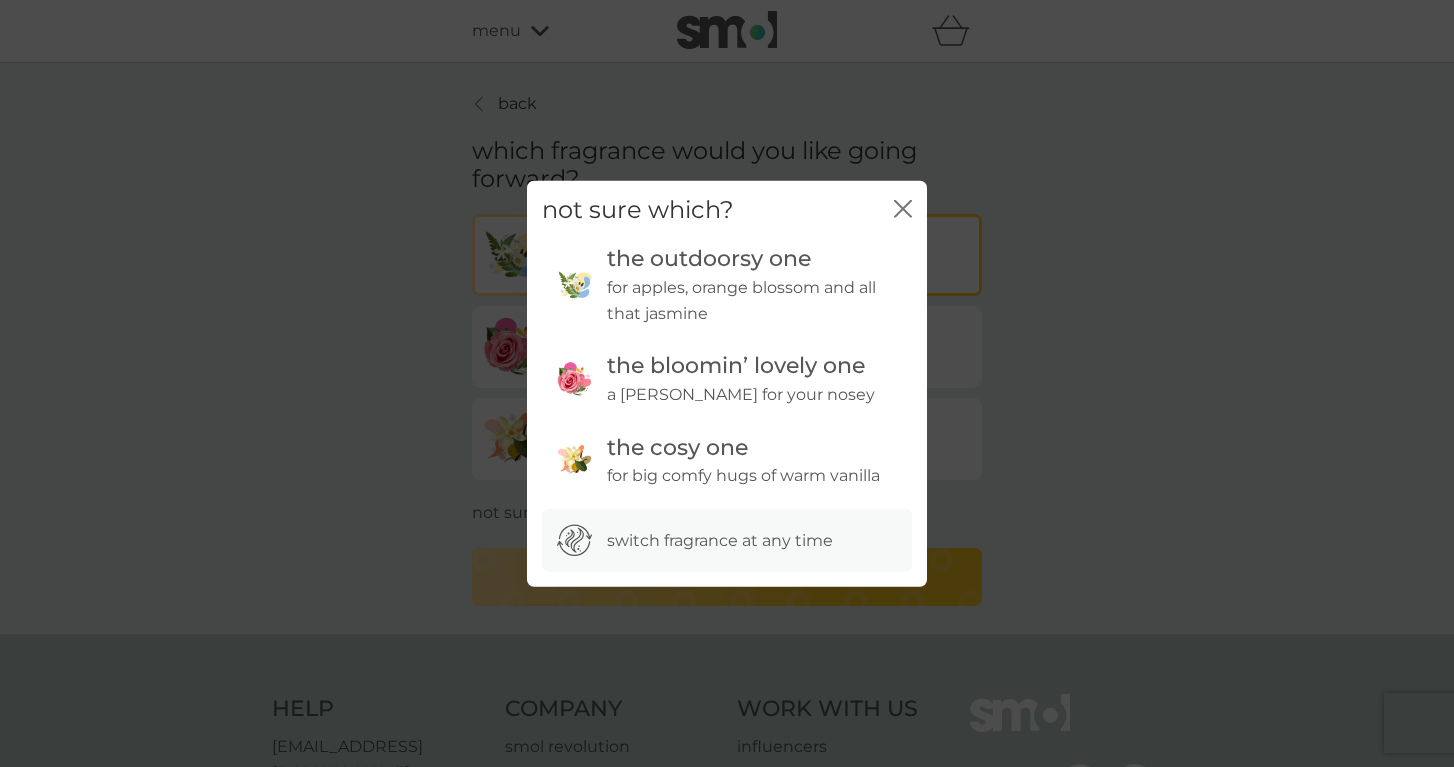 click 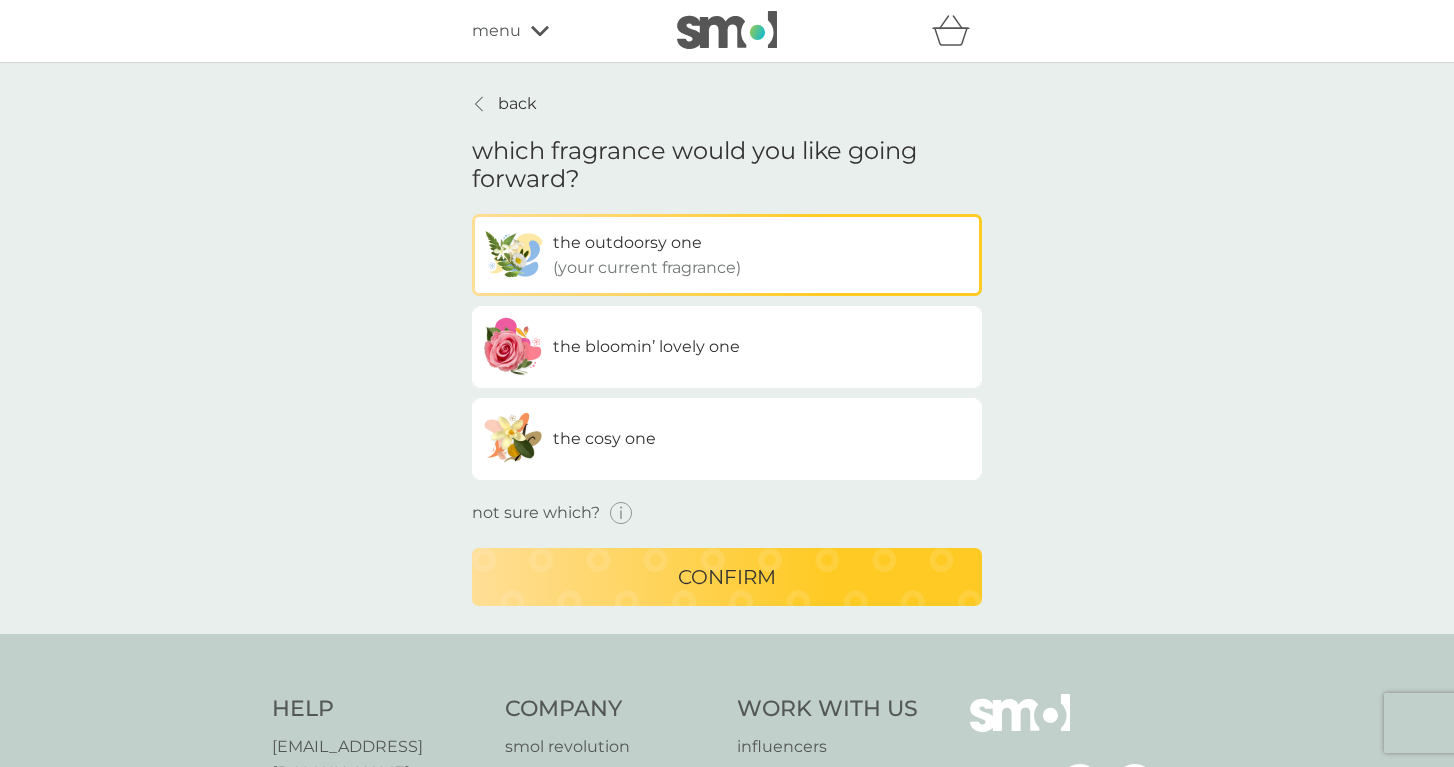 click on "back" at bounding box center [517, 104] 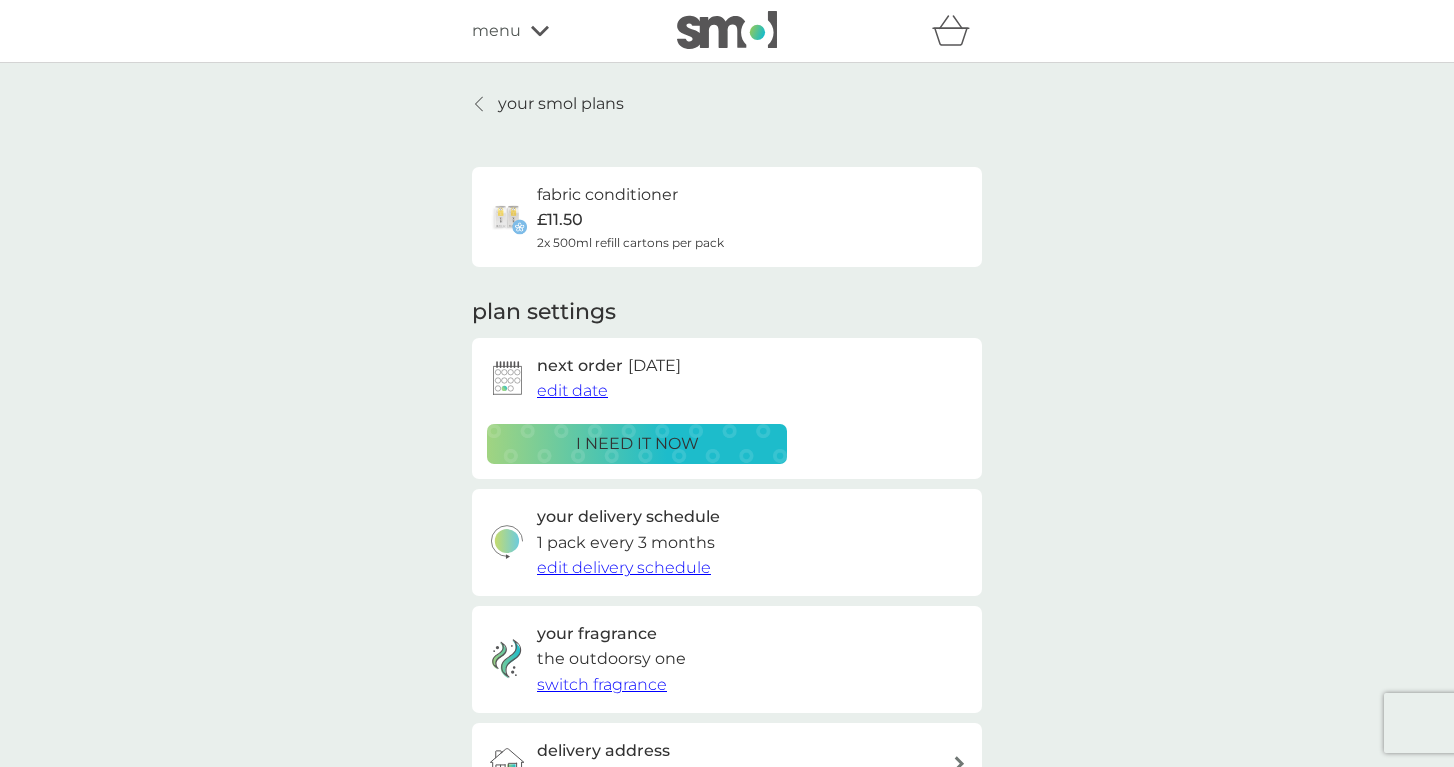 click on "your smol plans" at bounding box center [561, 104] 